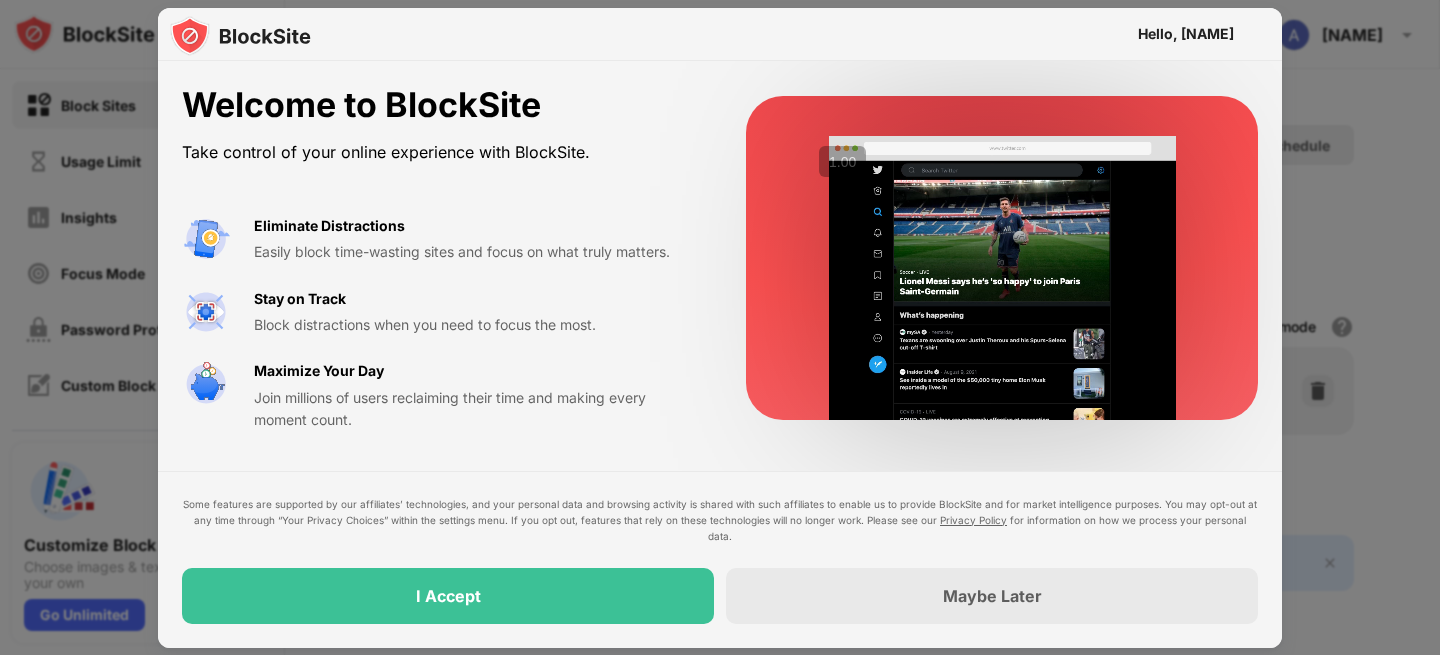 scroll, scrollTop: 0, scrollLeft: 0, axis: both 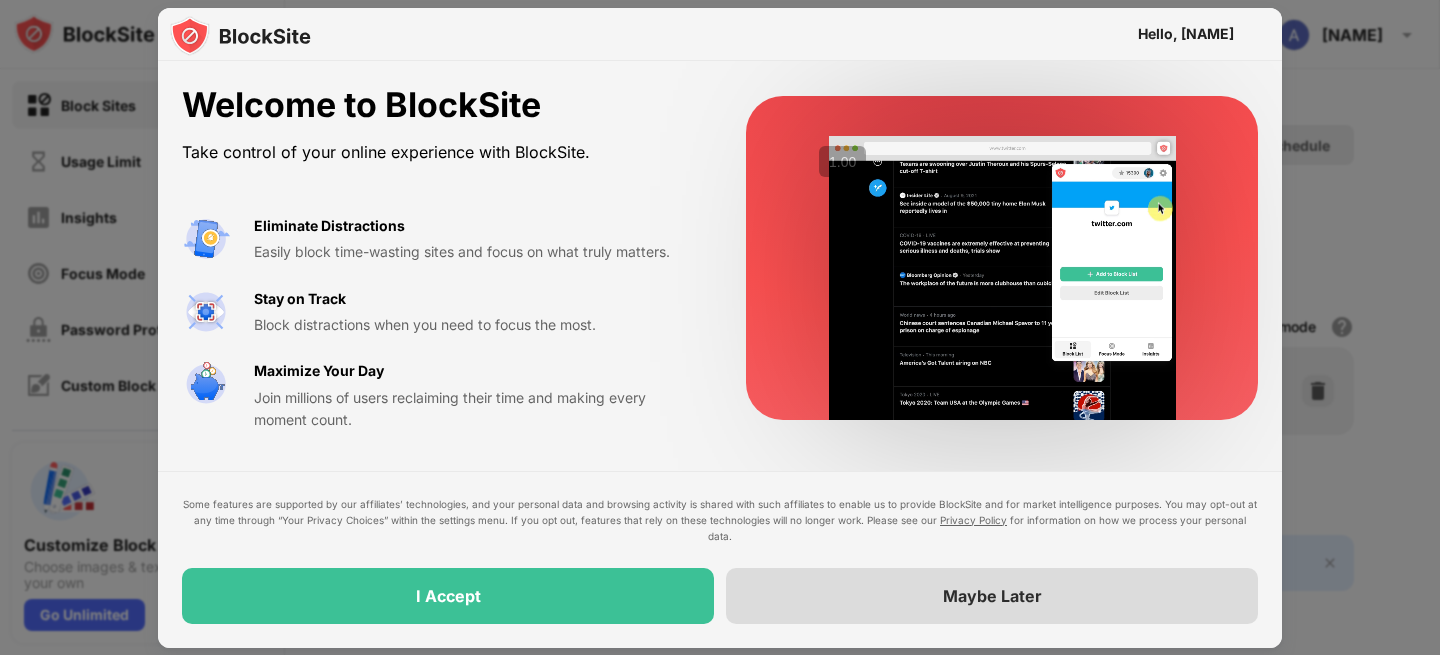 click on "Maybe Later" at bounding box center [992, 596] 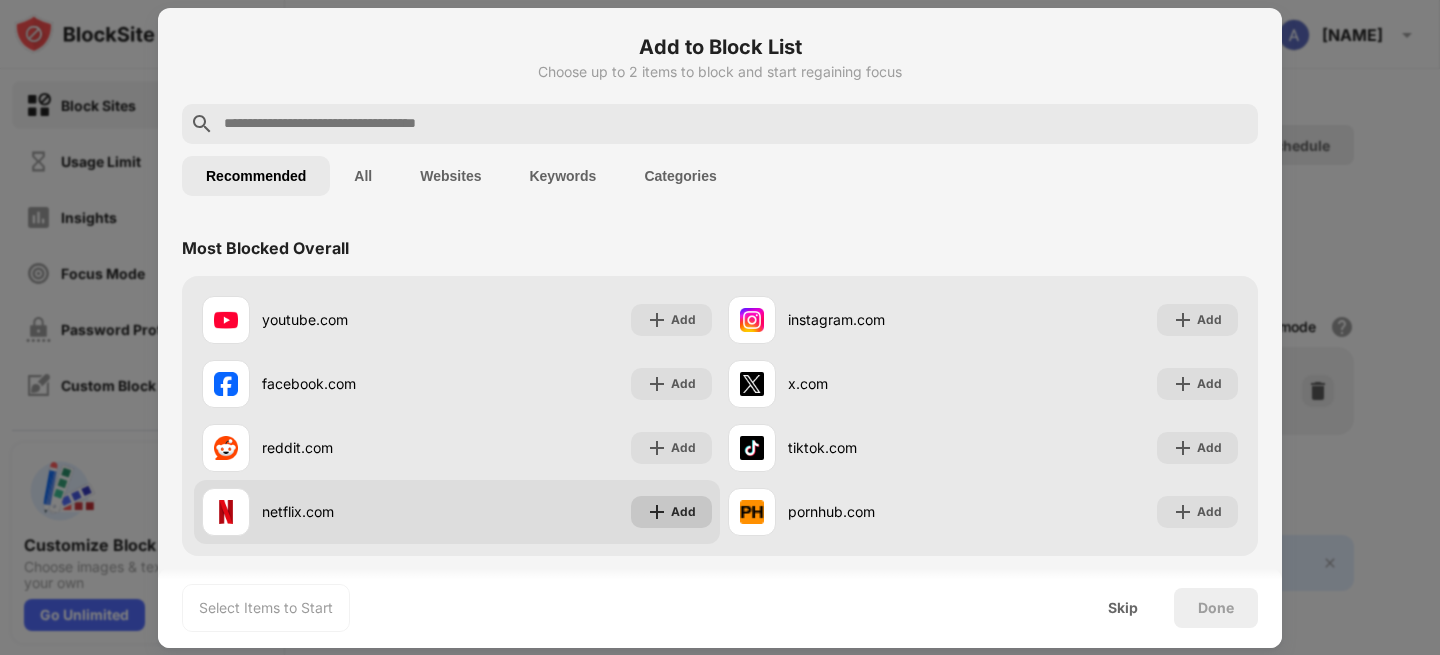 click on "Add" at bounding box center [683, 512] 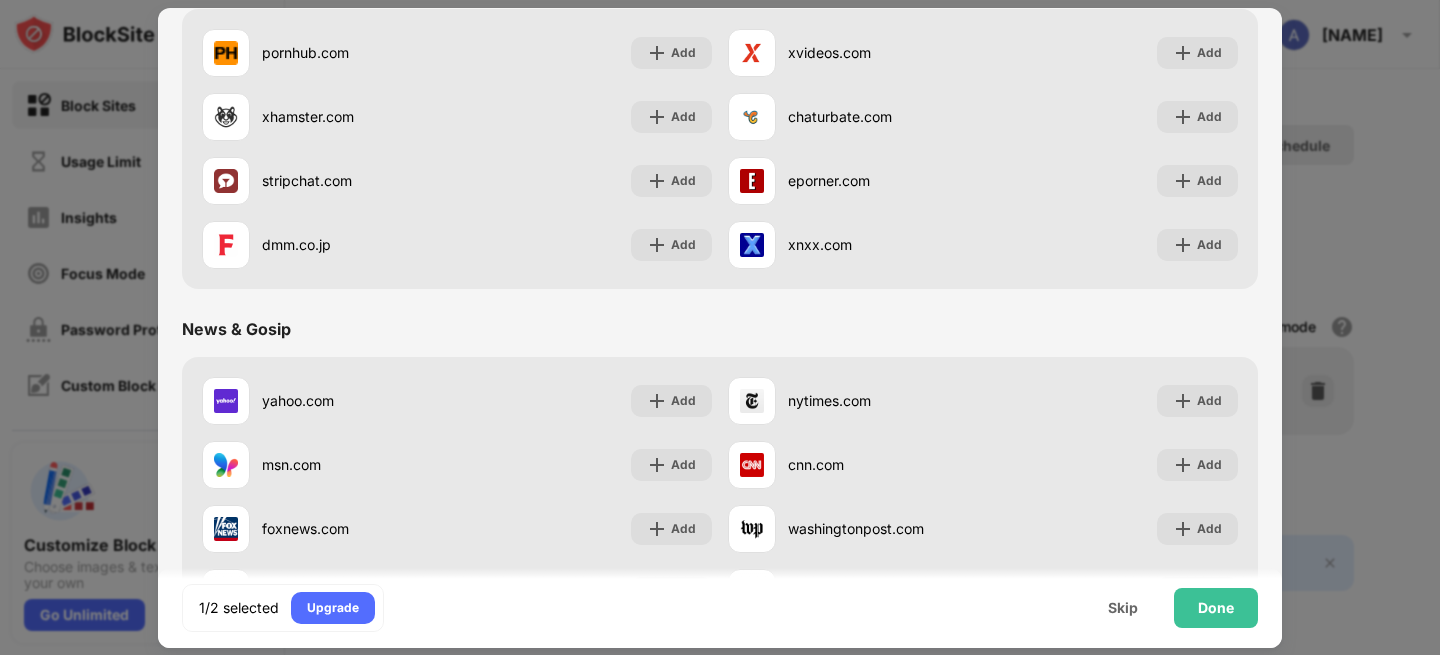 scroll, scrollTop: 0, scrollLeft: 0, axis: both 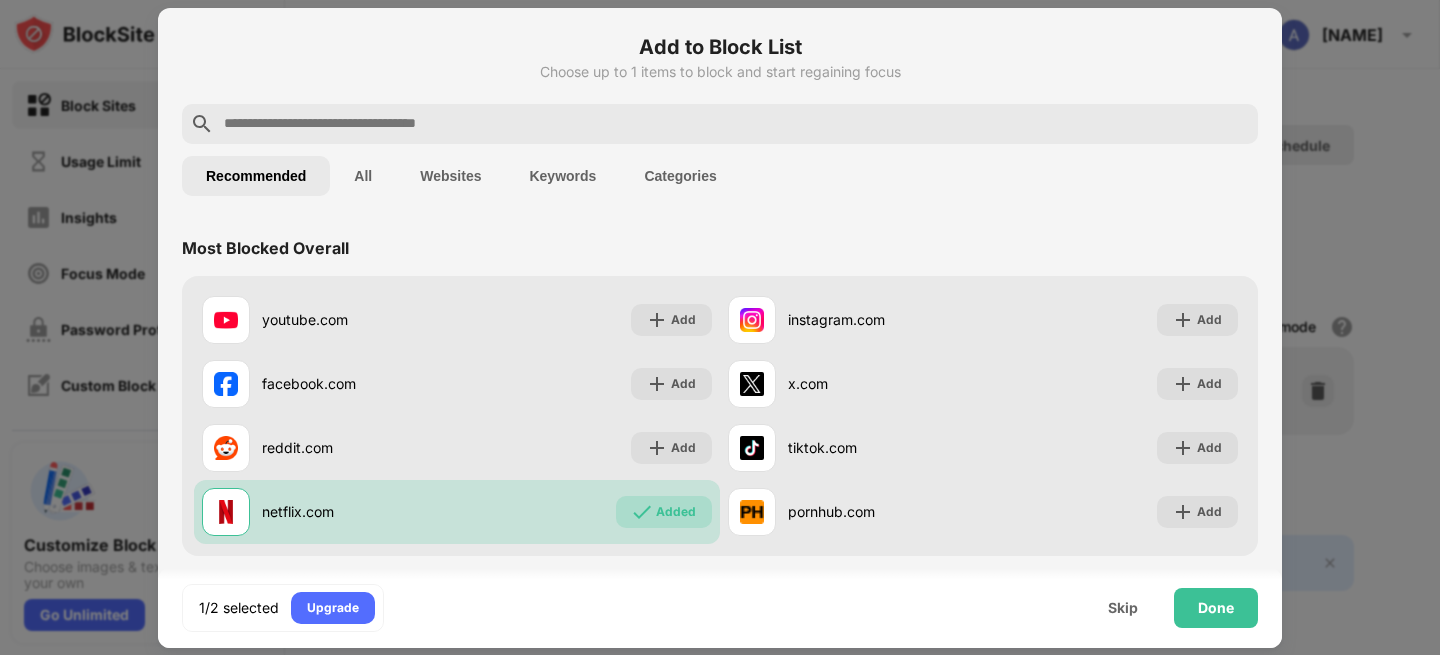 click on "All" at bounding box center [363, 176] 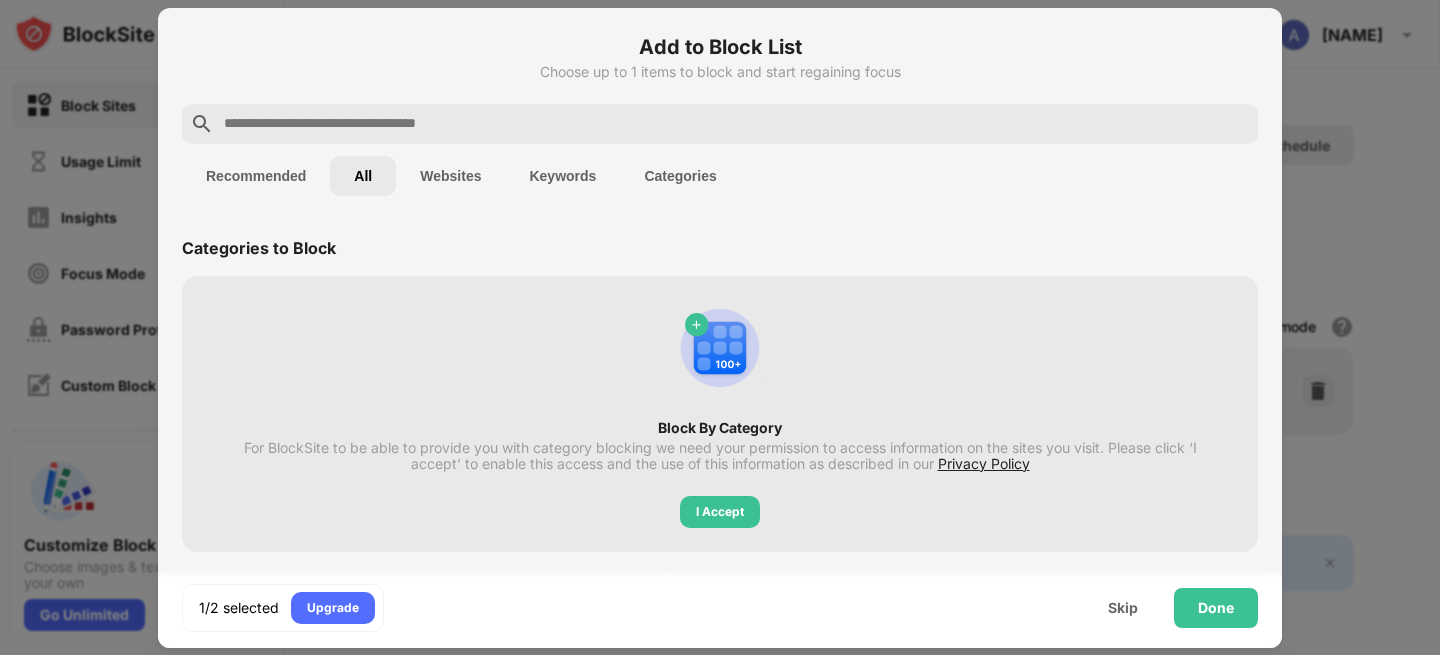 click on "Block By Category For BlockSite to be able to provide you with category blocking we need your permission to access information on the sites you visit. Please click ‘I accept’ to enable this access and the use of this information as described in our Privacy Policy I Accept" at bounding box center (720, 414) 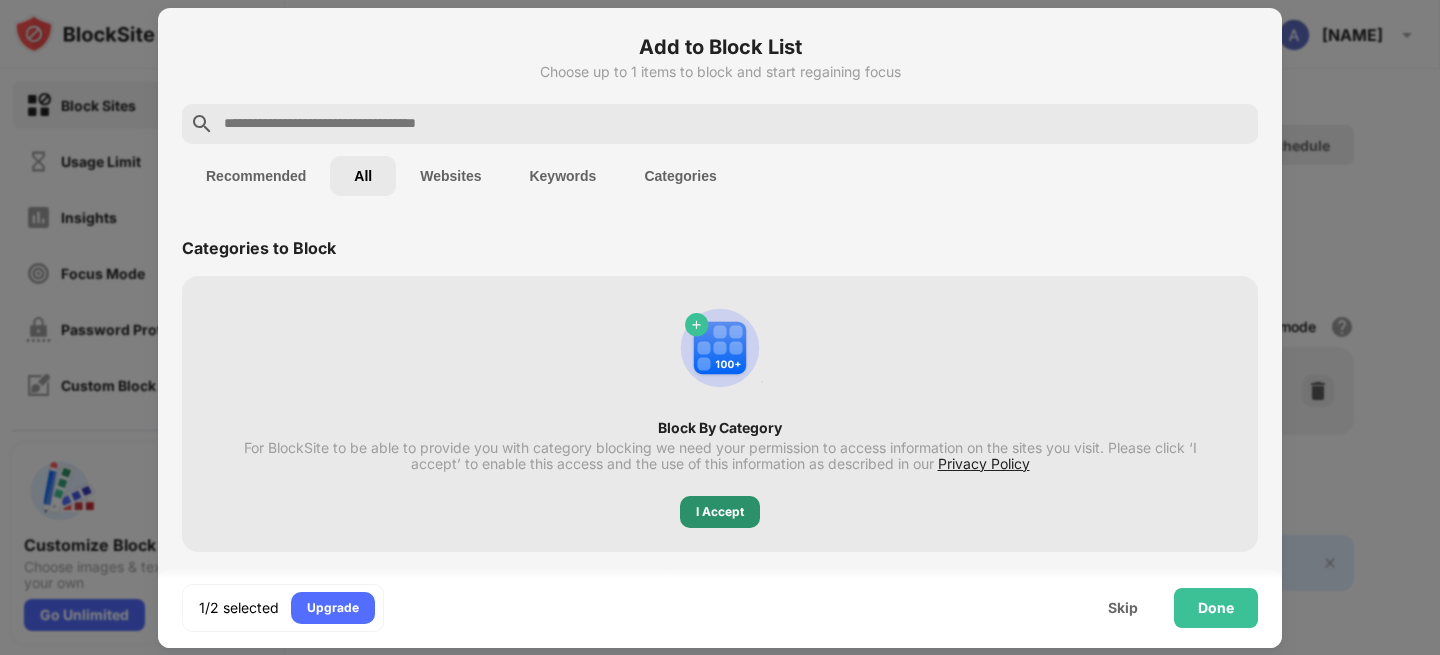 click on "I Accept" at bounding box center [720, 512] 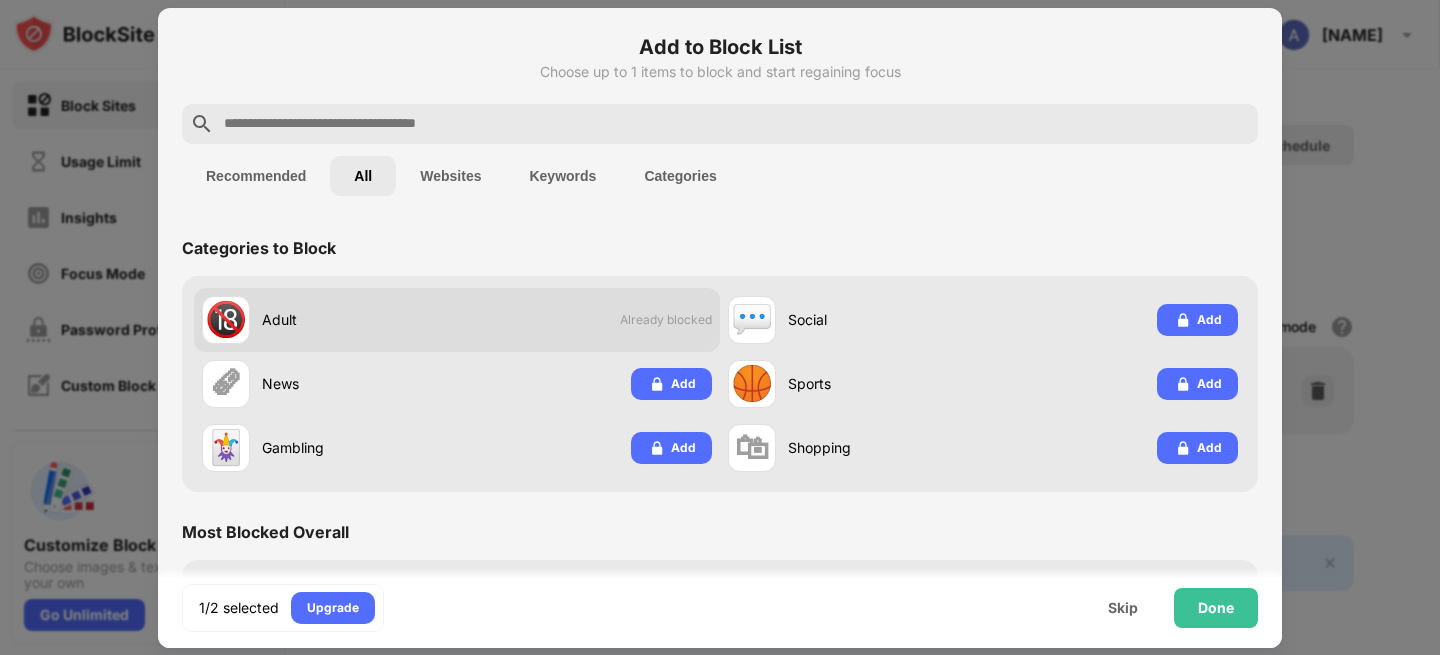 click on "🔞 Adult Already blocked" at bounding box center [457, 320] 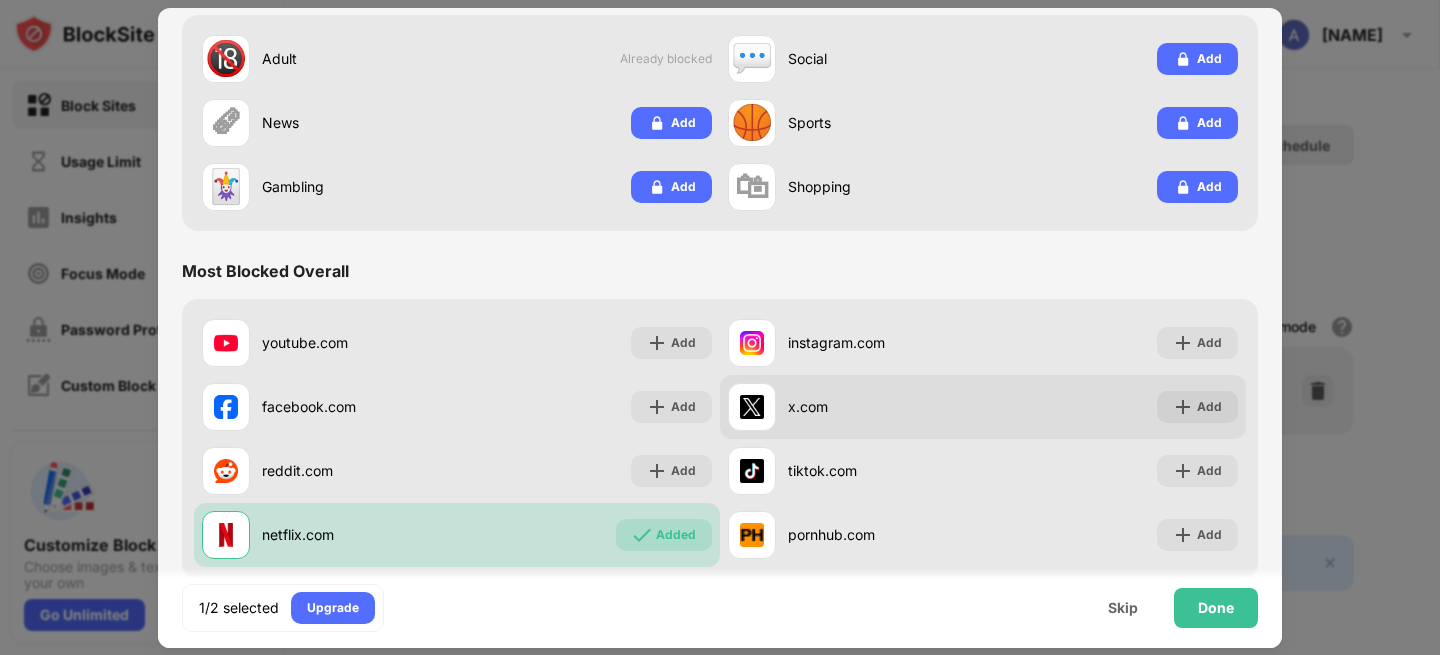 scroll, scrollTop: 263, scrollLeft: 0, axis: vertical 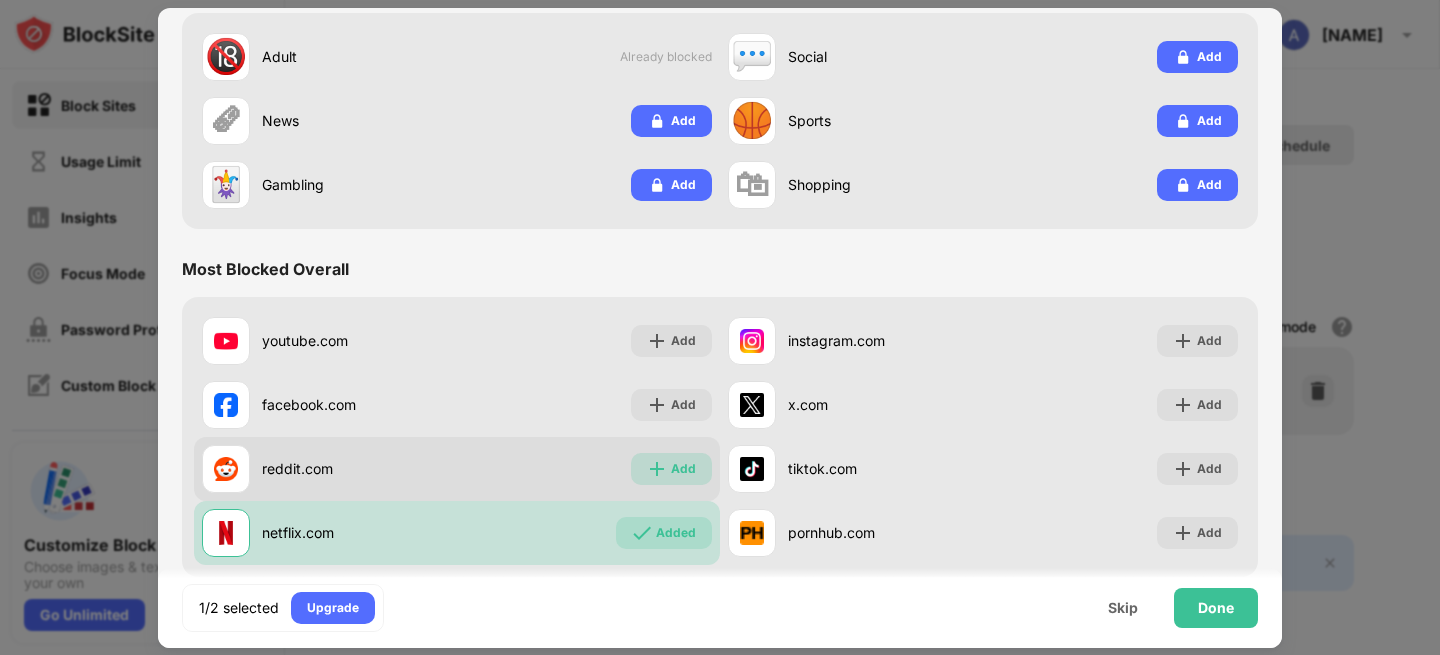 click on "Add" at bounding box center (683, 469) 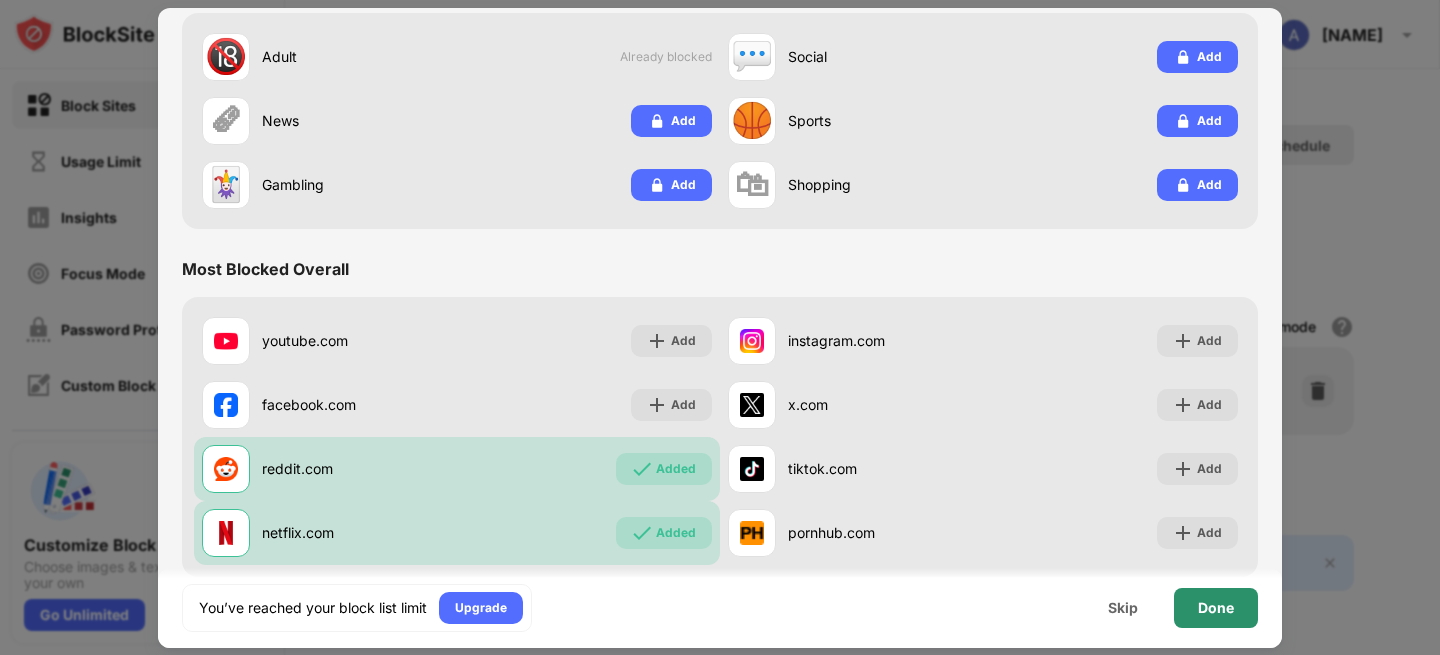 click on "Done" at bounding box center [1216, 608] 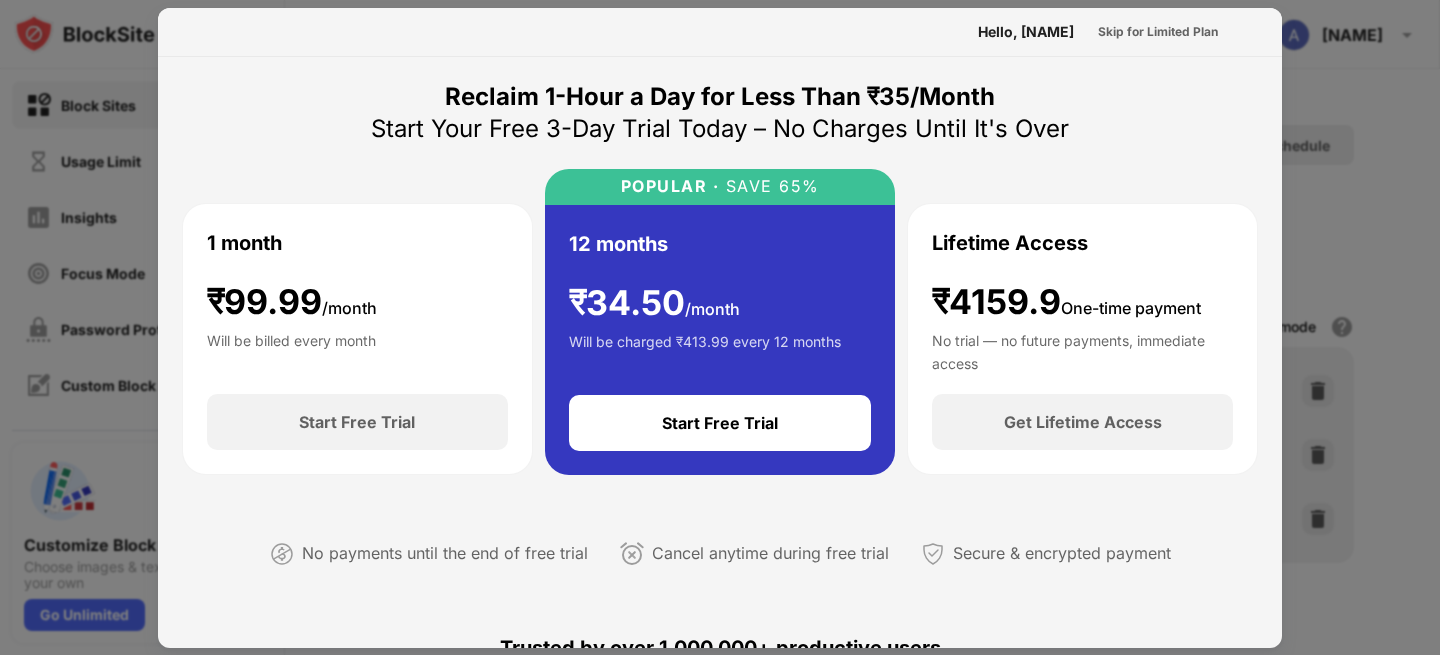 scroll, scrollTop: 976, scrollLeft: 0, axis: vertical 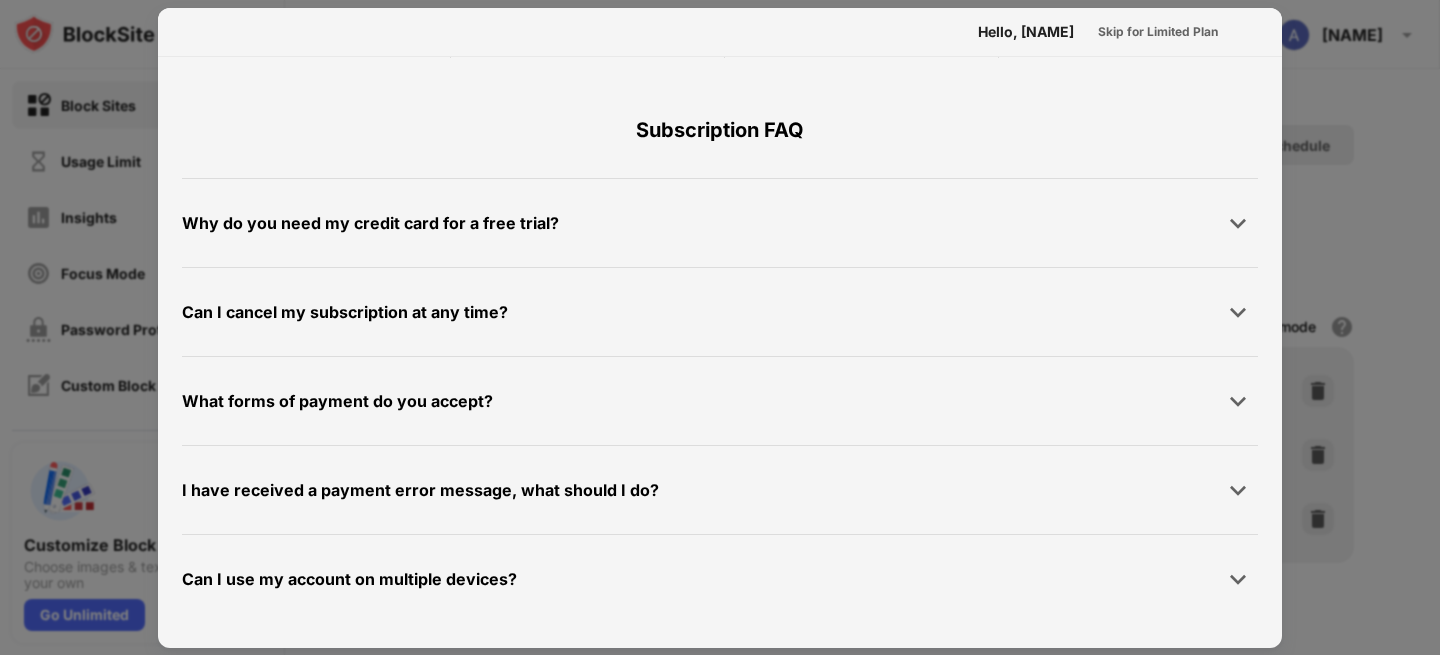 click at bounding box center (720, 327) 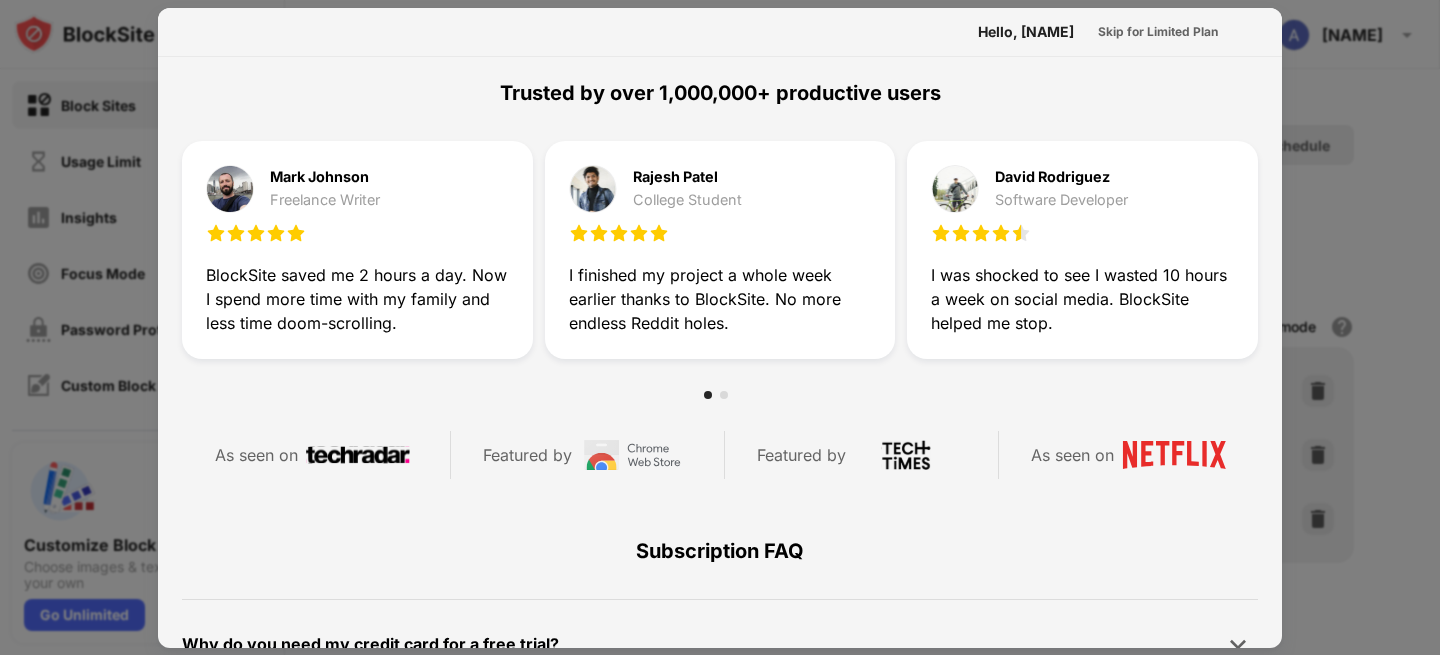 scroll, scrollTop: 0, scrollLeft: 0, axis: both 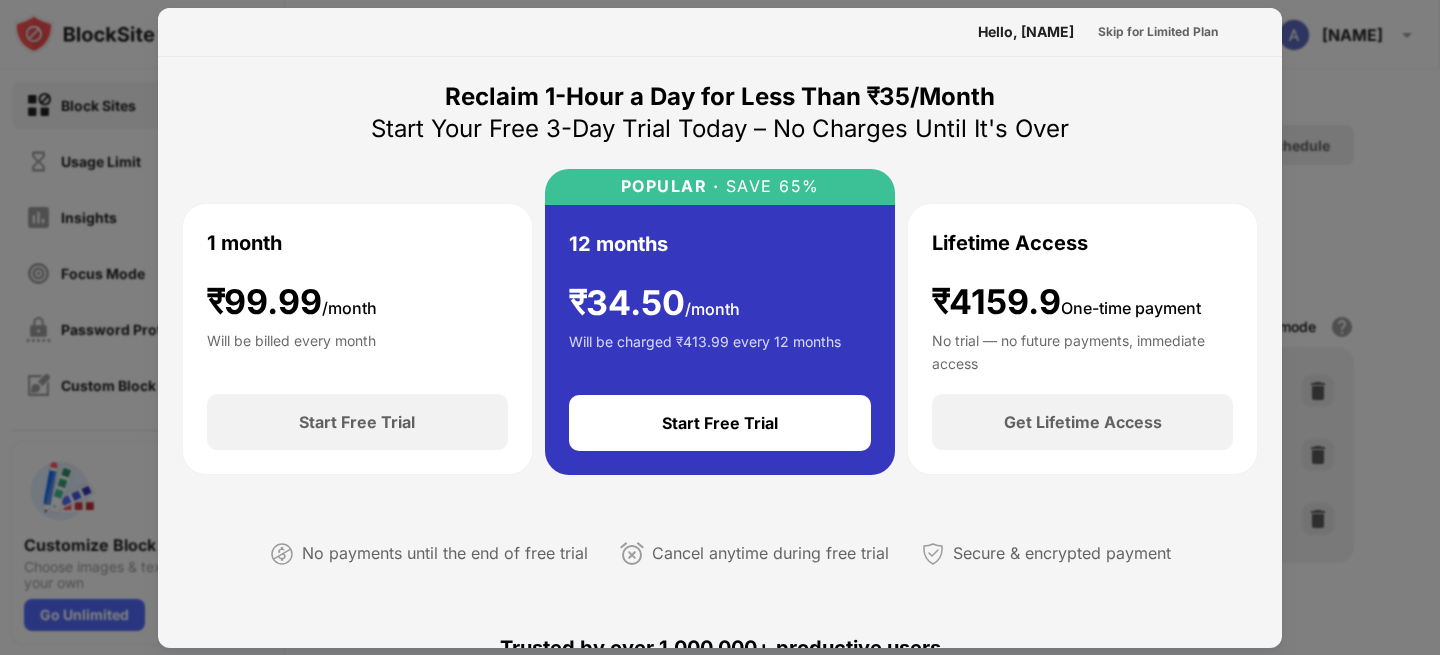 click on "Hello, [NAME] Skip for Limited Plan" at bounding box center (720, 32) 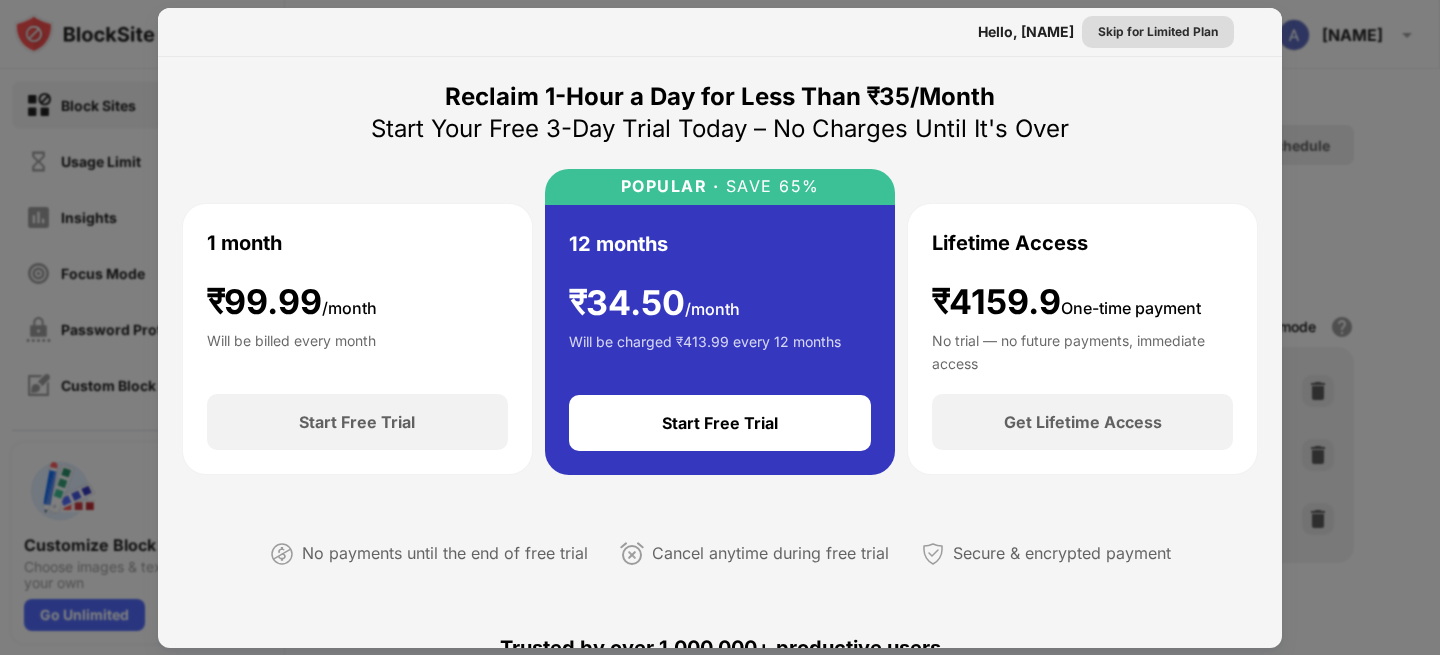 click on "Skip for Limited Plan" at bounding box center (1158, 32) 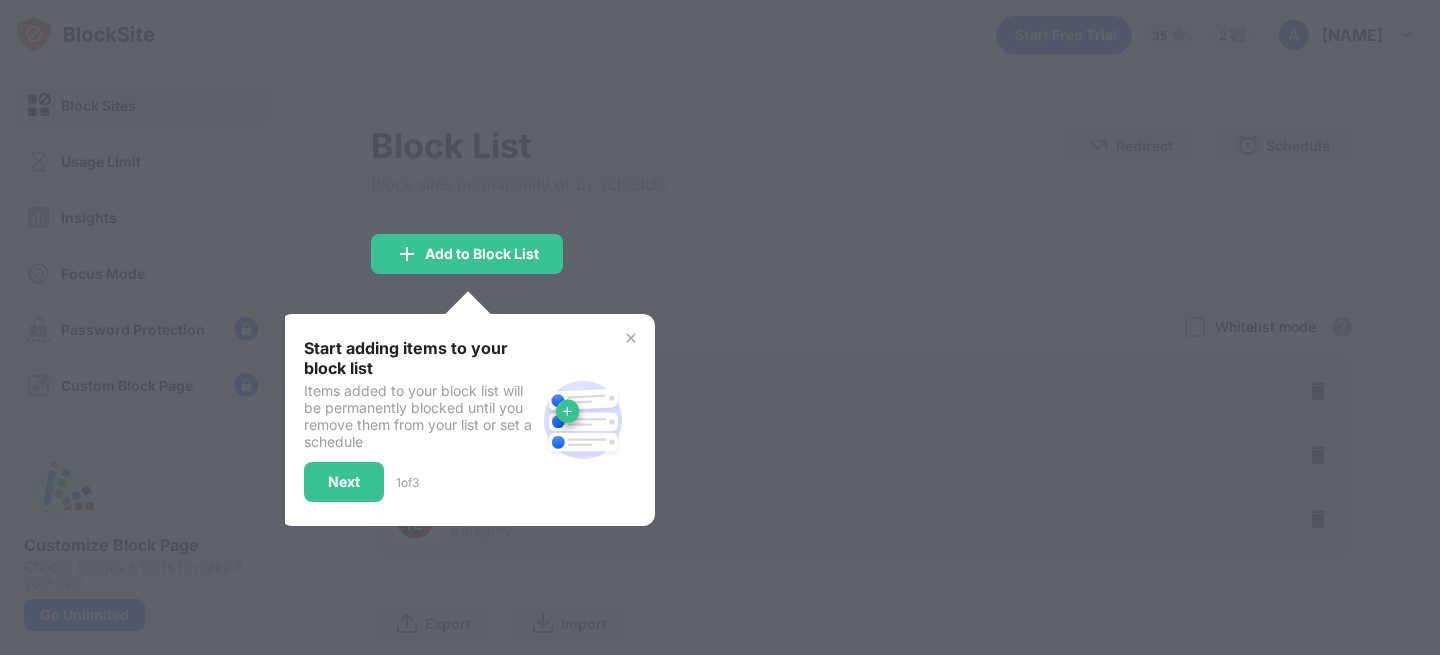 click on "Start adding items to your block list Items added to your block list will be permanently blocked until you remove them from your list or set a schedule Next 1  of  3" at bounding box center [467, 420] 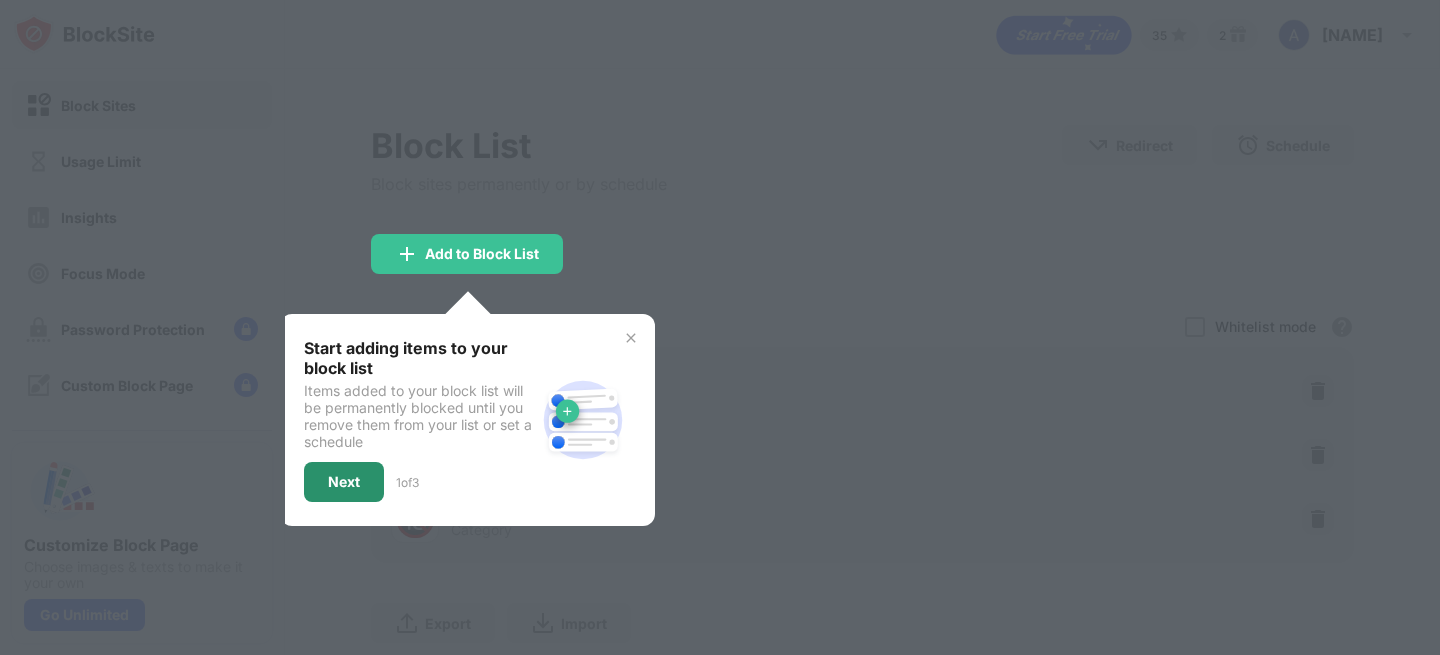 click on "Next" at bounding box center [344, 482] 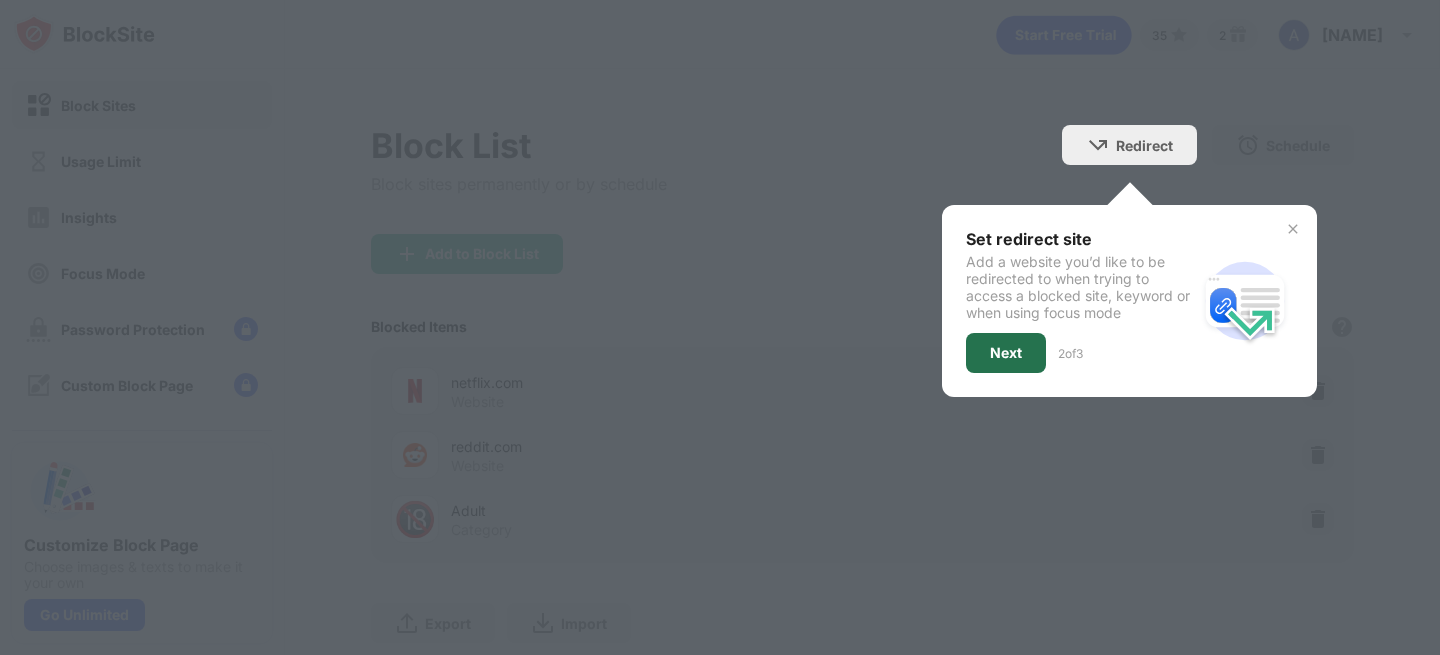 click on "Next" at bounding box center (1006, 353) 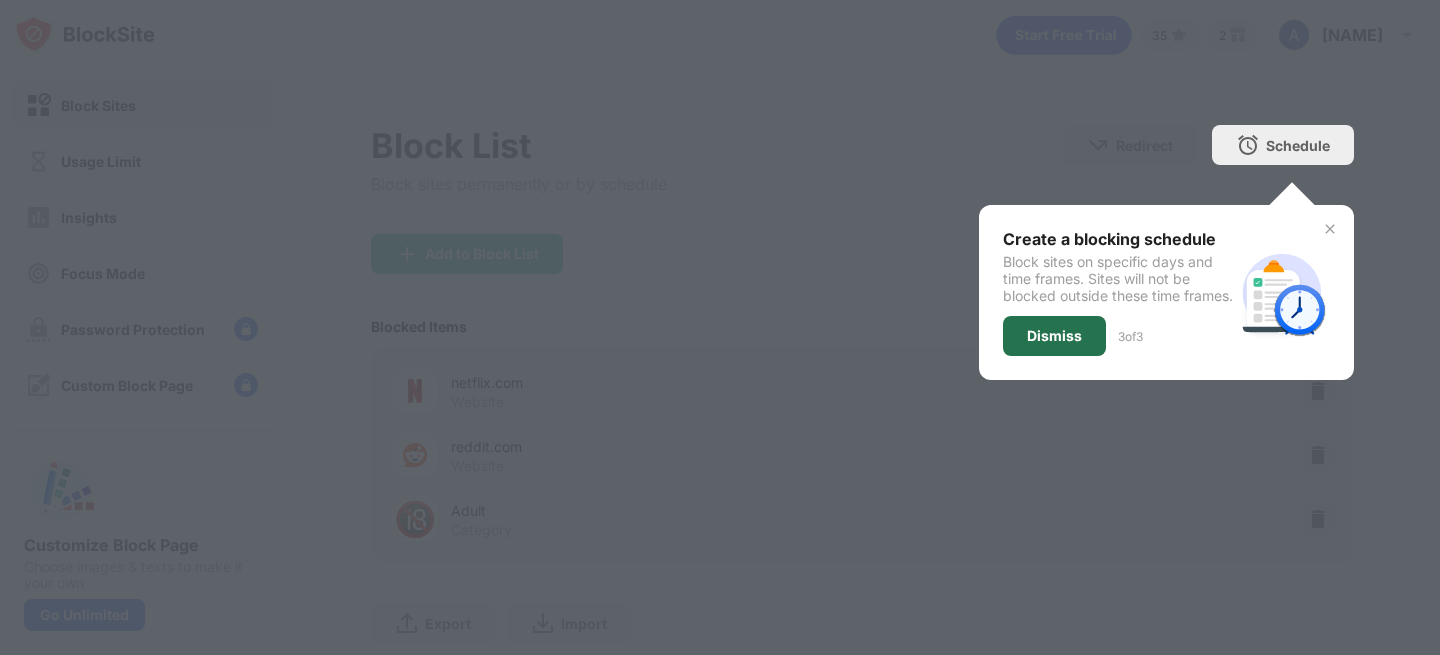 click on "Dismiss" at bounding box center [1054, 336] 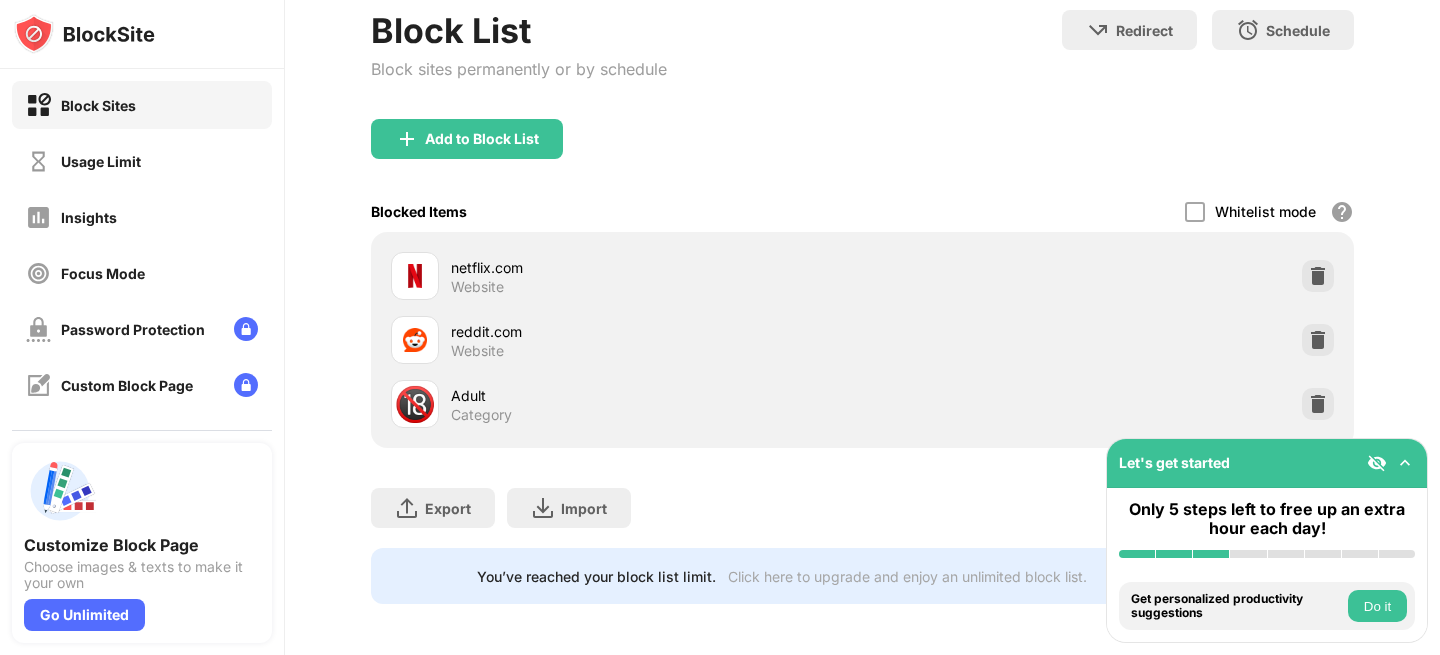 scroll, scrollTop: 119, scrollLeft: 0, axis: vertical 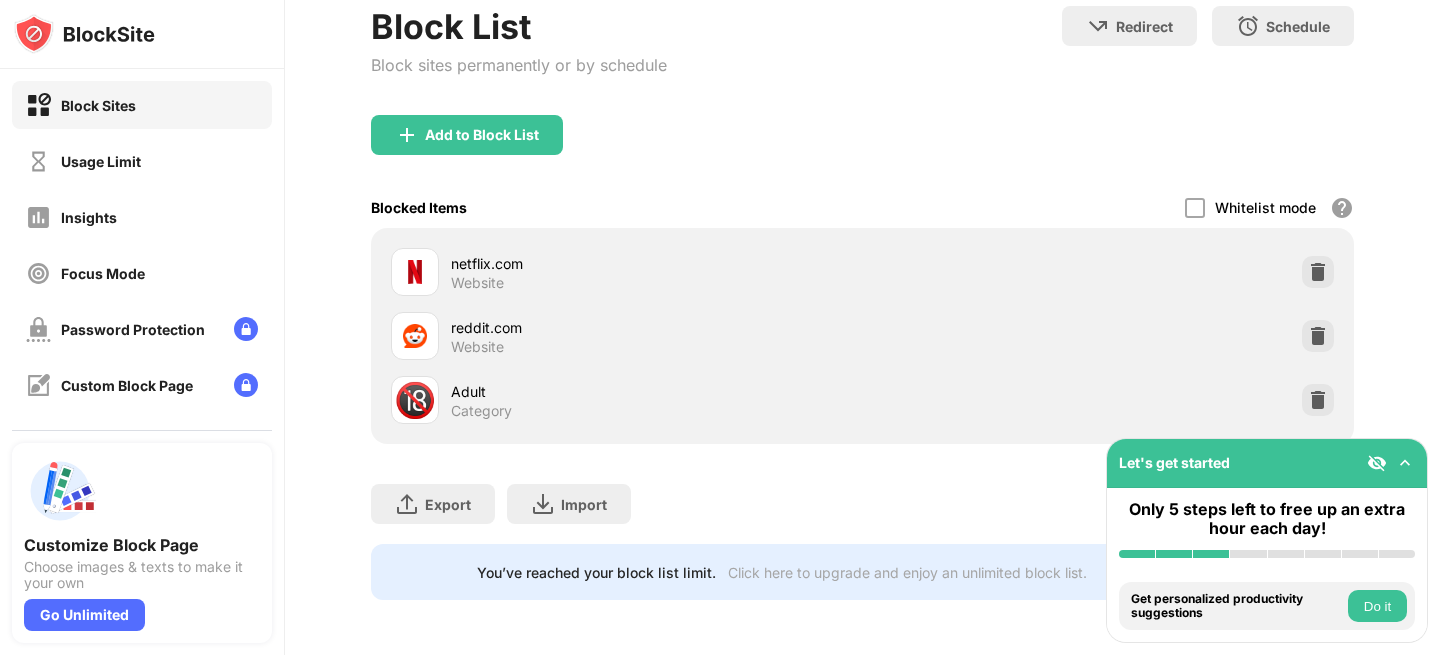 click at bounding box center (1405, 463) 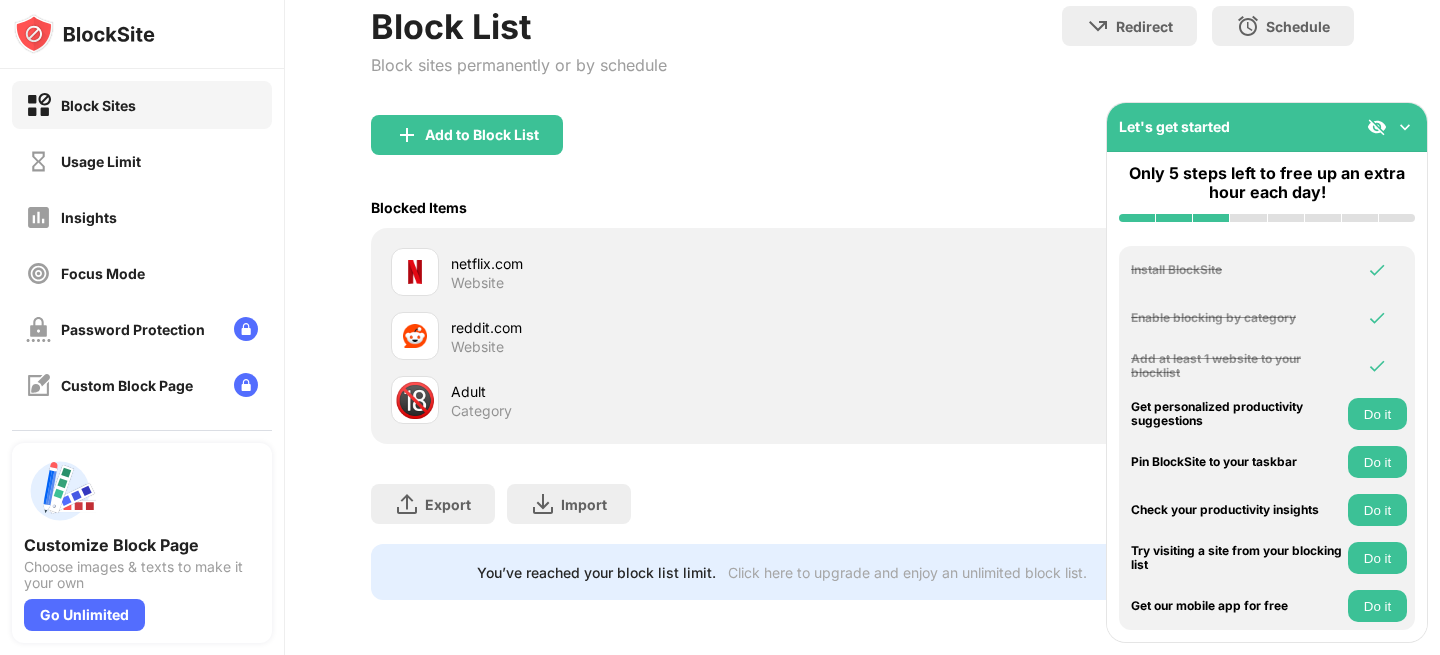 click on "Let's get started" at bounding box center (1267, 127) 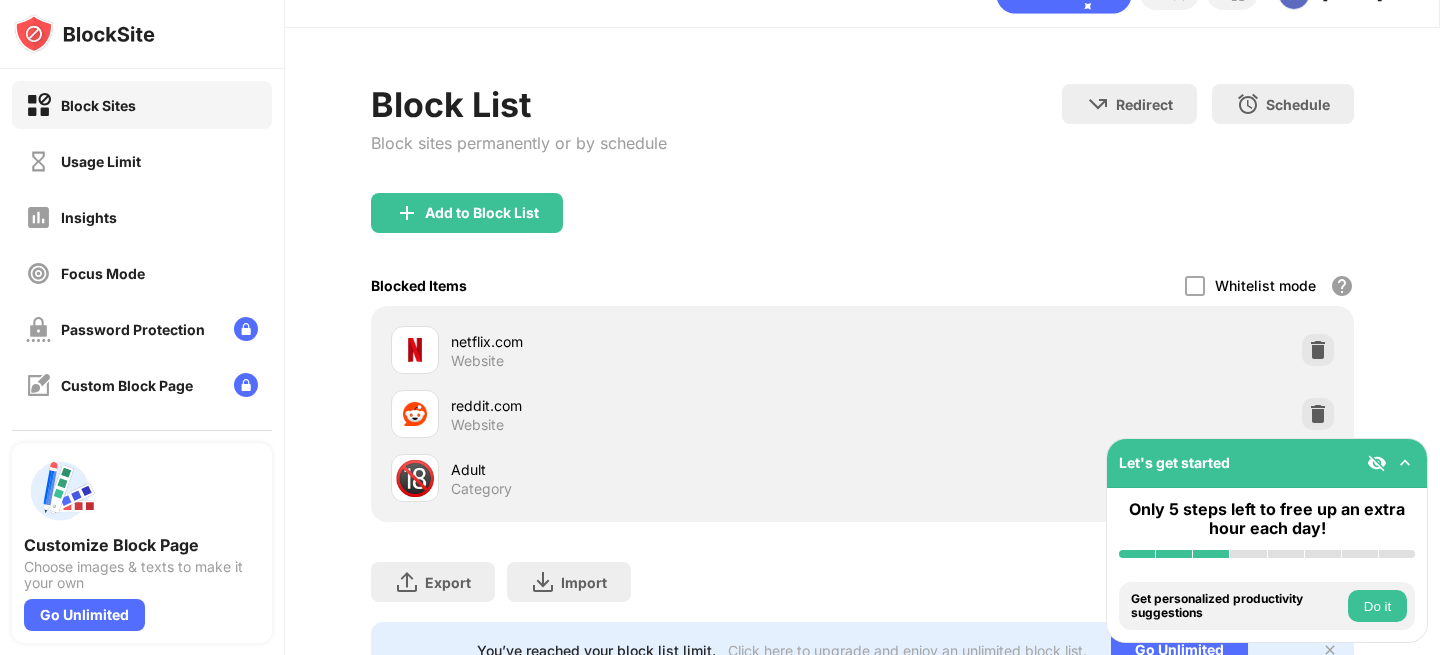 scroll, scrollTop: 0, scrollLeft: 0, axis: both 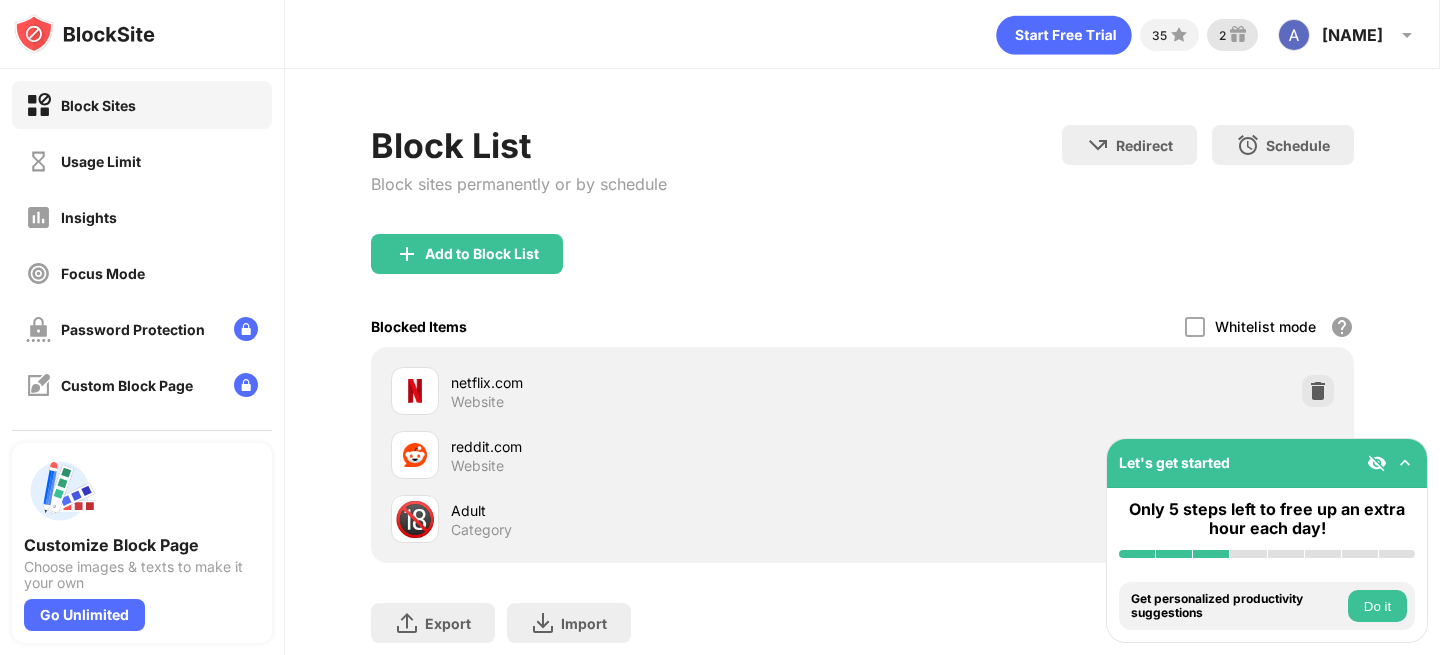 click on "2" at bounding box center (1232, 35) 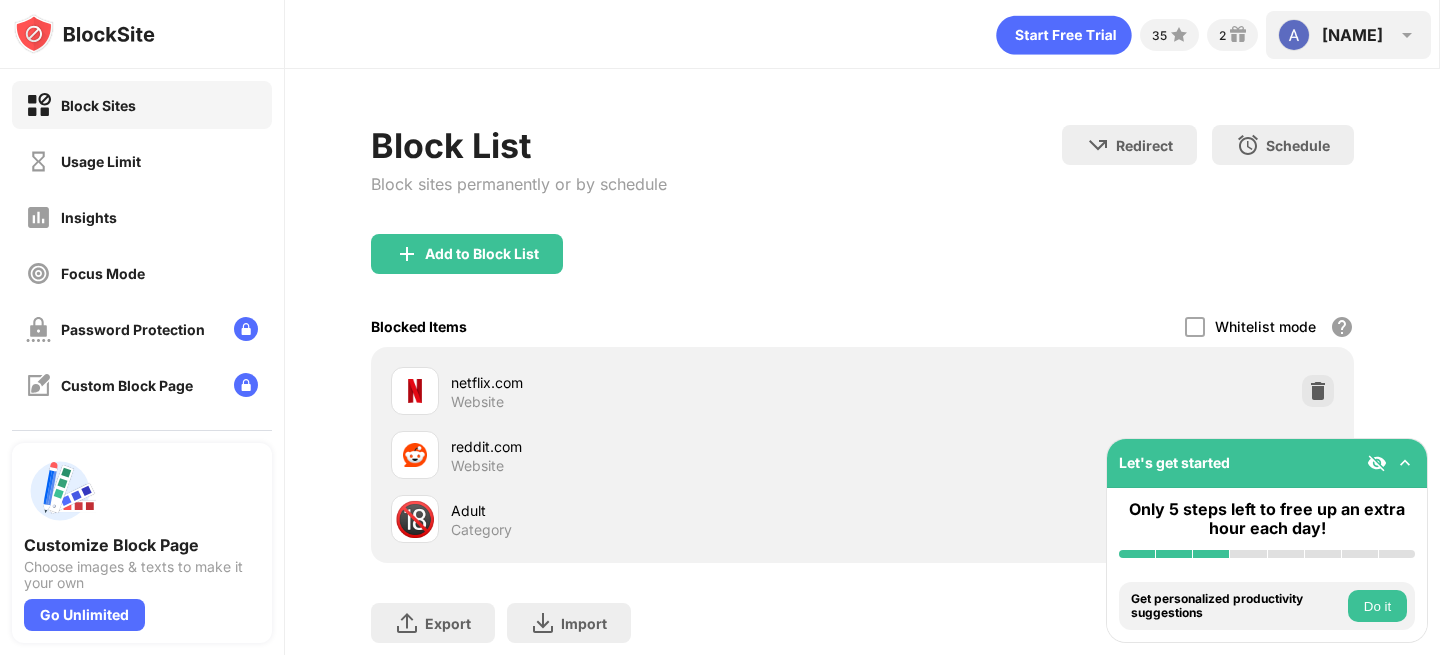 click on "[NAME] [LAST] View Account Insights Premium Rewards Settings Support Log Out" at bounding box center [1348, 35] 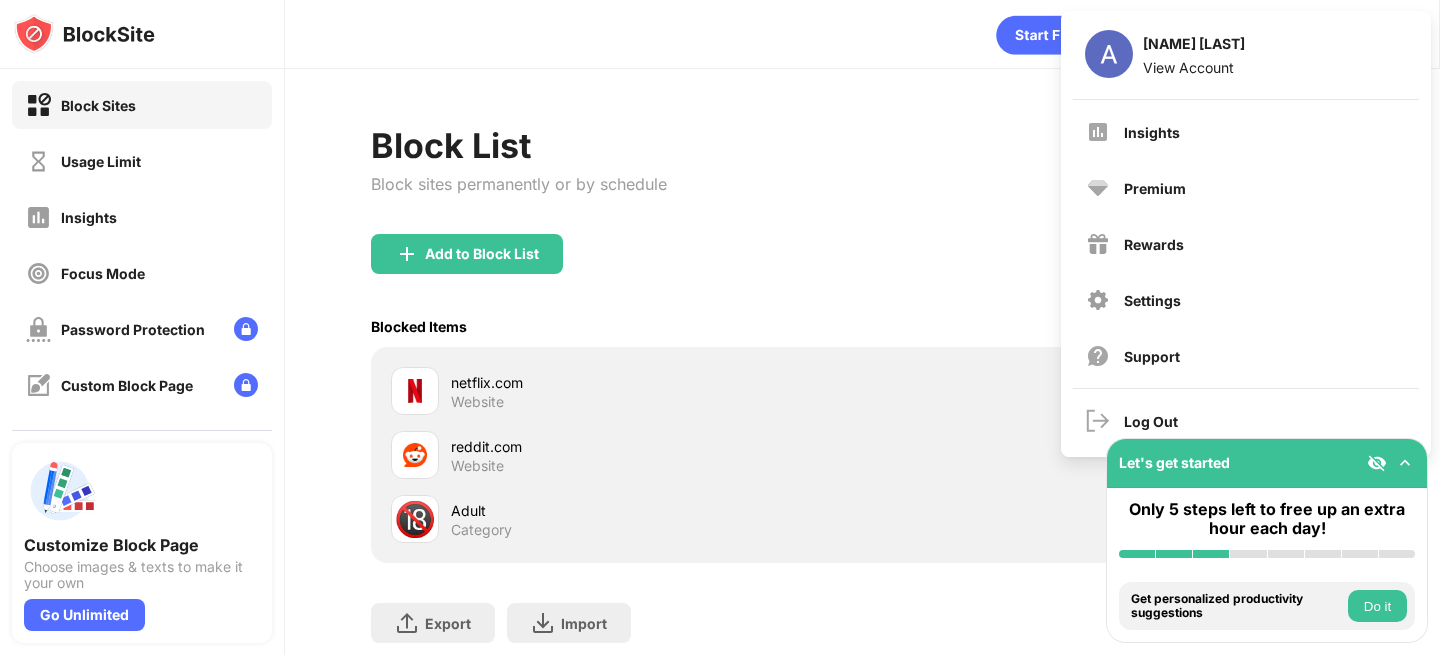 click on "Insights Premium Rewards Settings Support" at bounding box center [1246, 244] 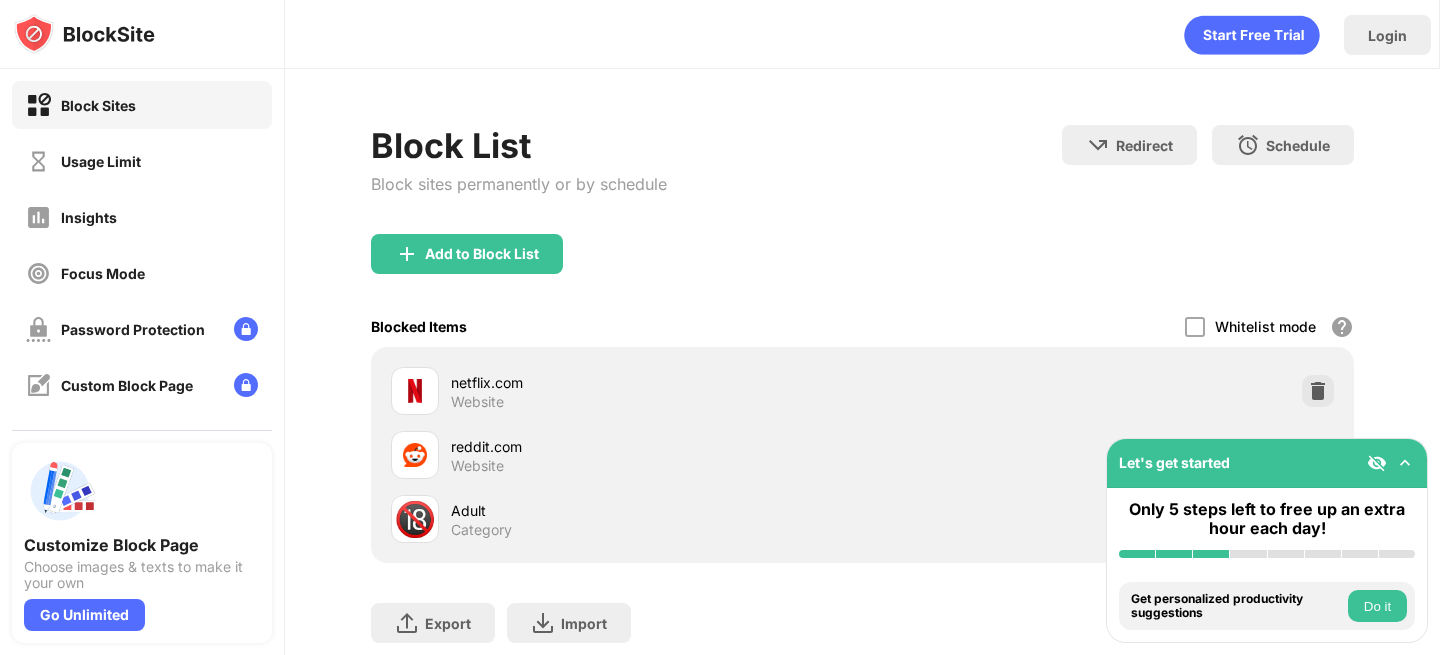 click on "Add to Block List" at bounding box center (862, 270) 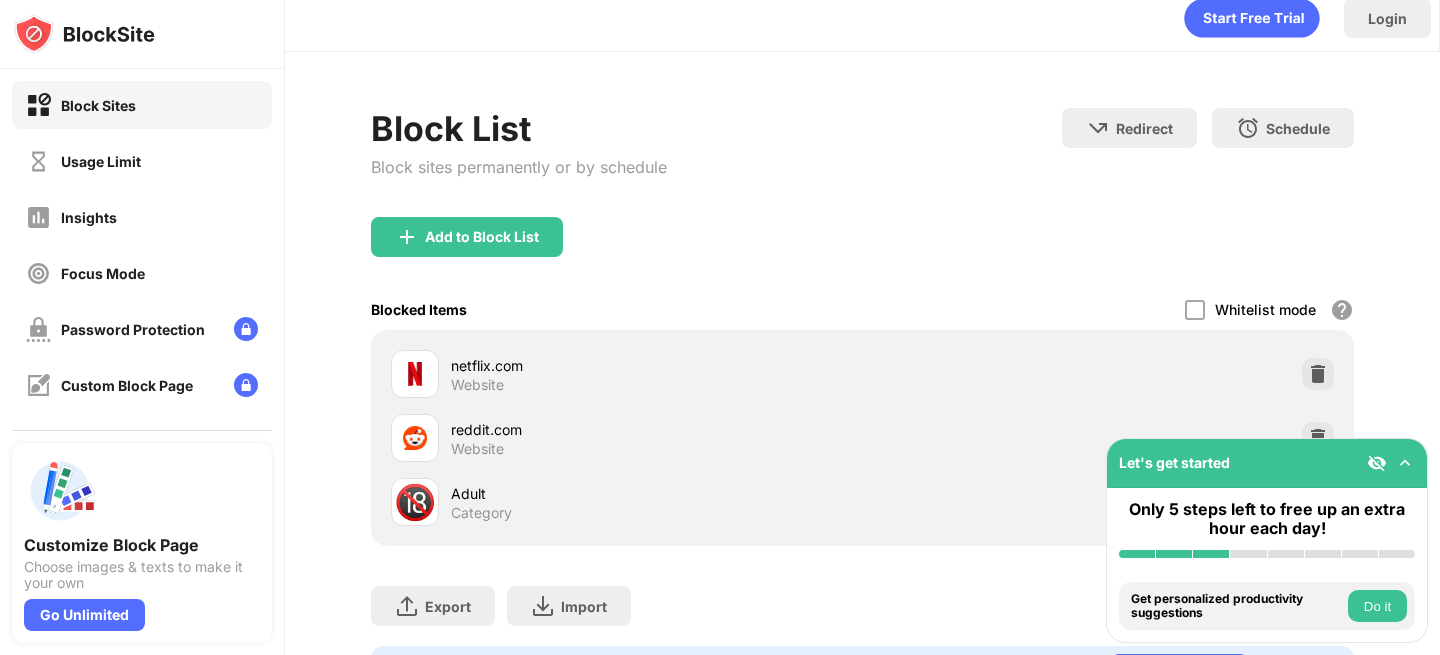 scroll, scrollTop: 0, scrollLeft: 0, axis: both 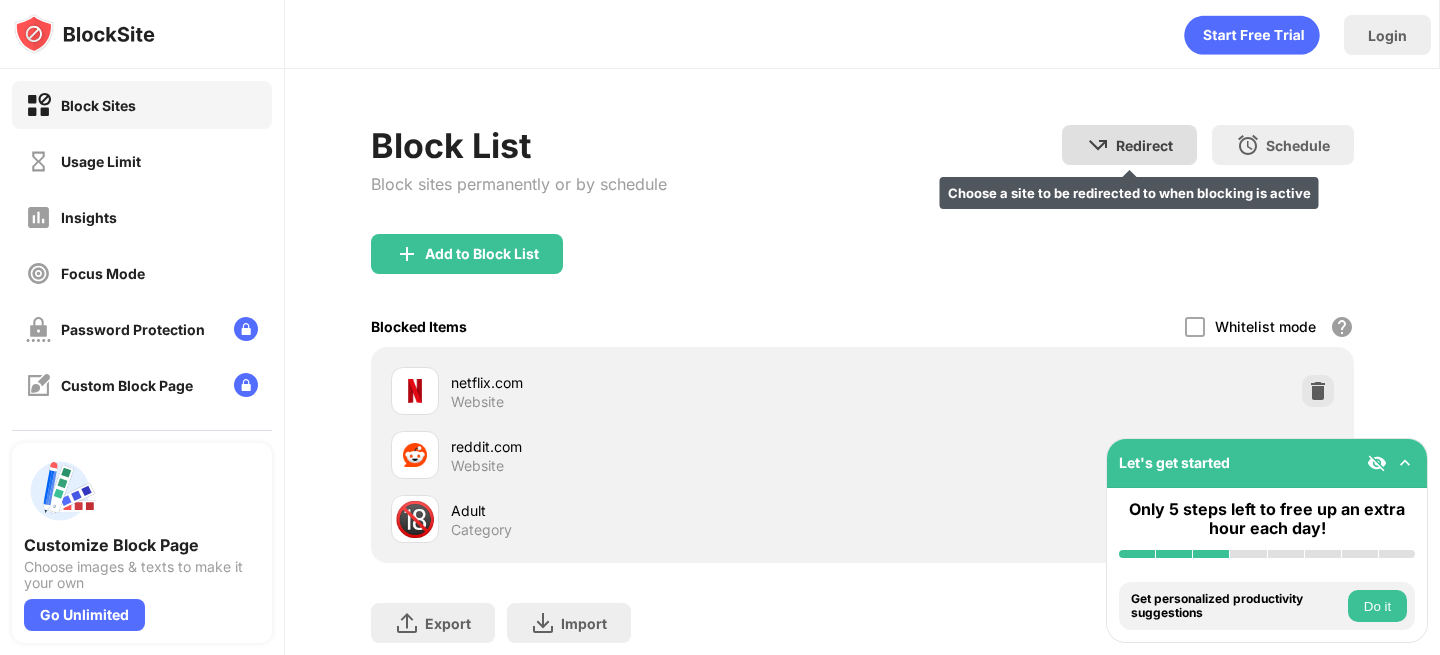 click on "Redirect Choose a site to be redirected to when blocking is active" at bounding box center (1129, 145) 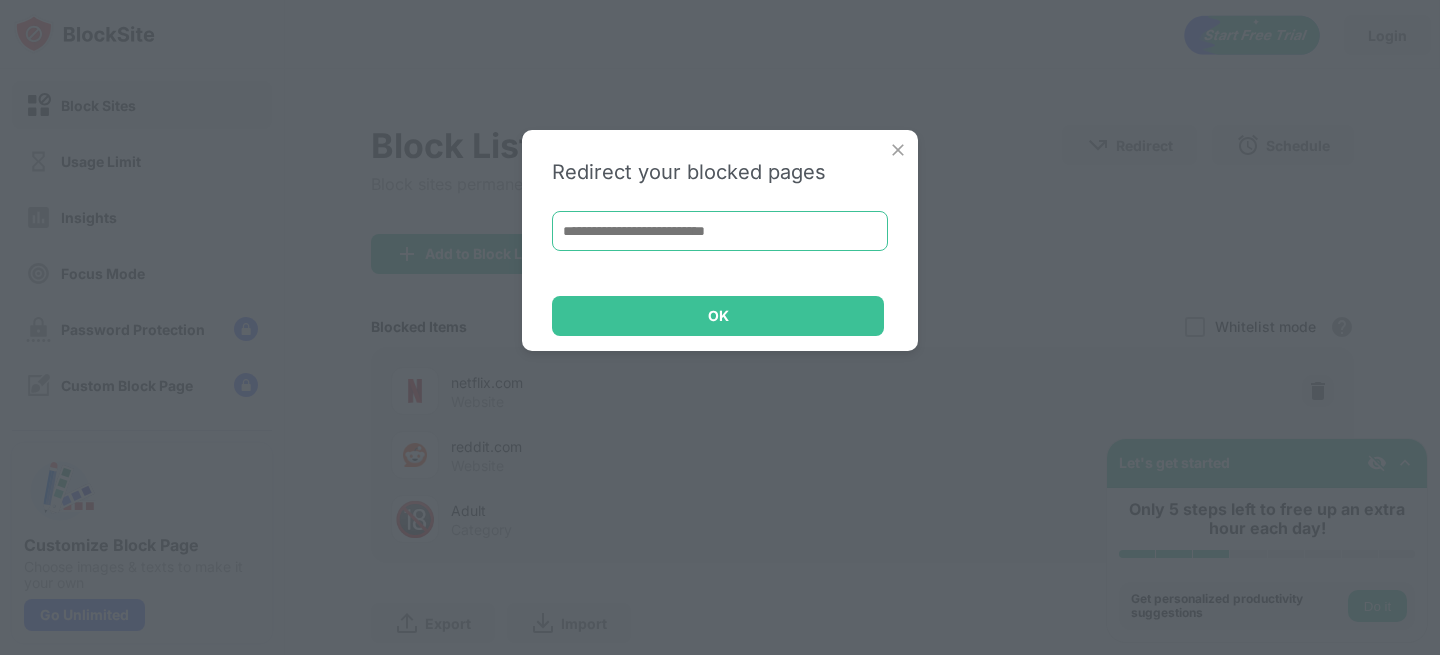 click at bounding box center (720, 231) 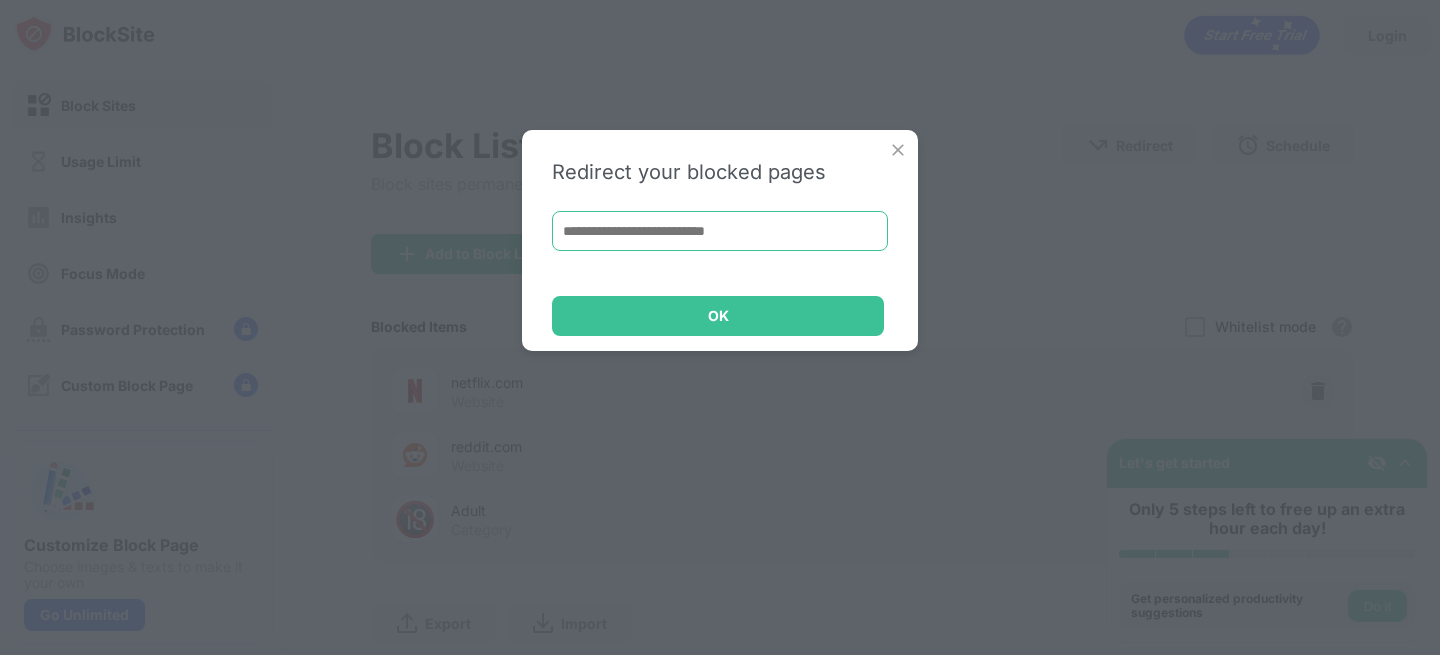 paste on "**********" 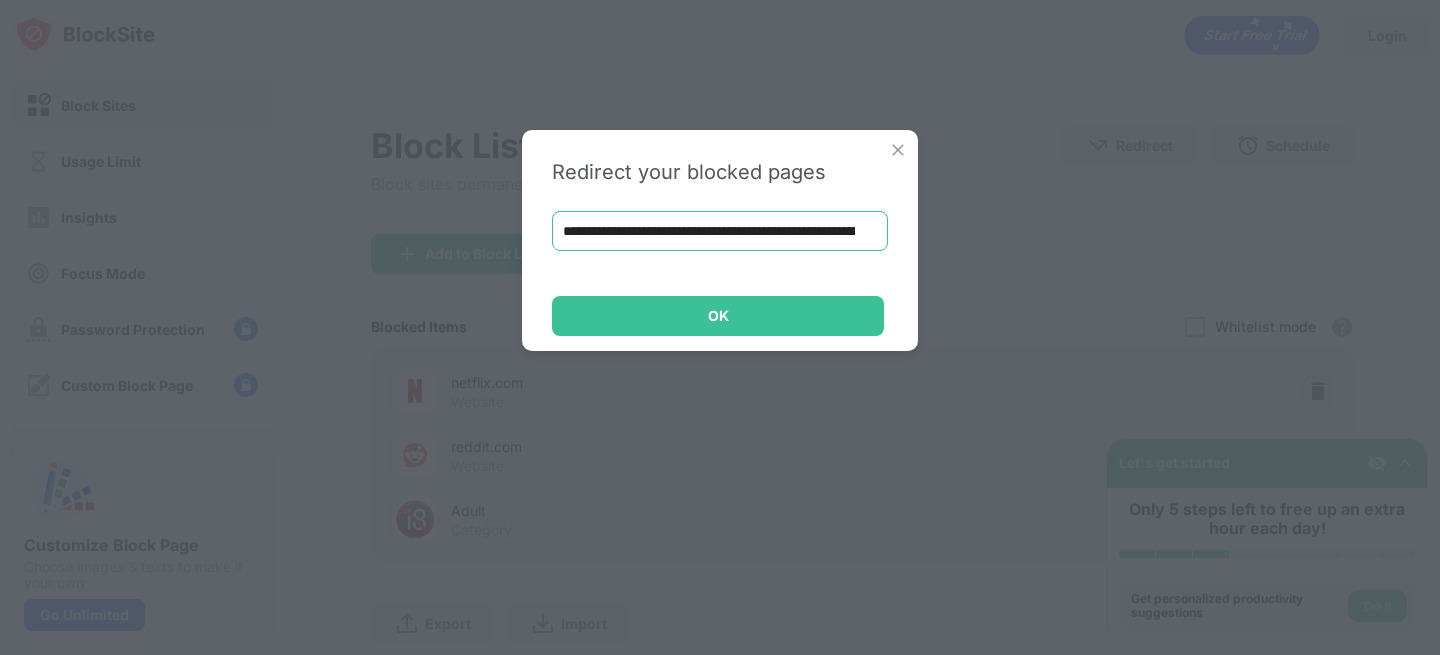 scroll, scrollTop: 0, scrollLeft: 1818, axis: horizontal 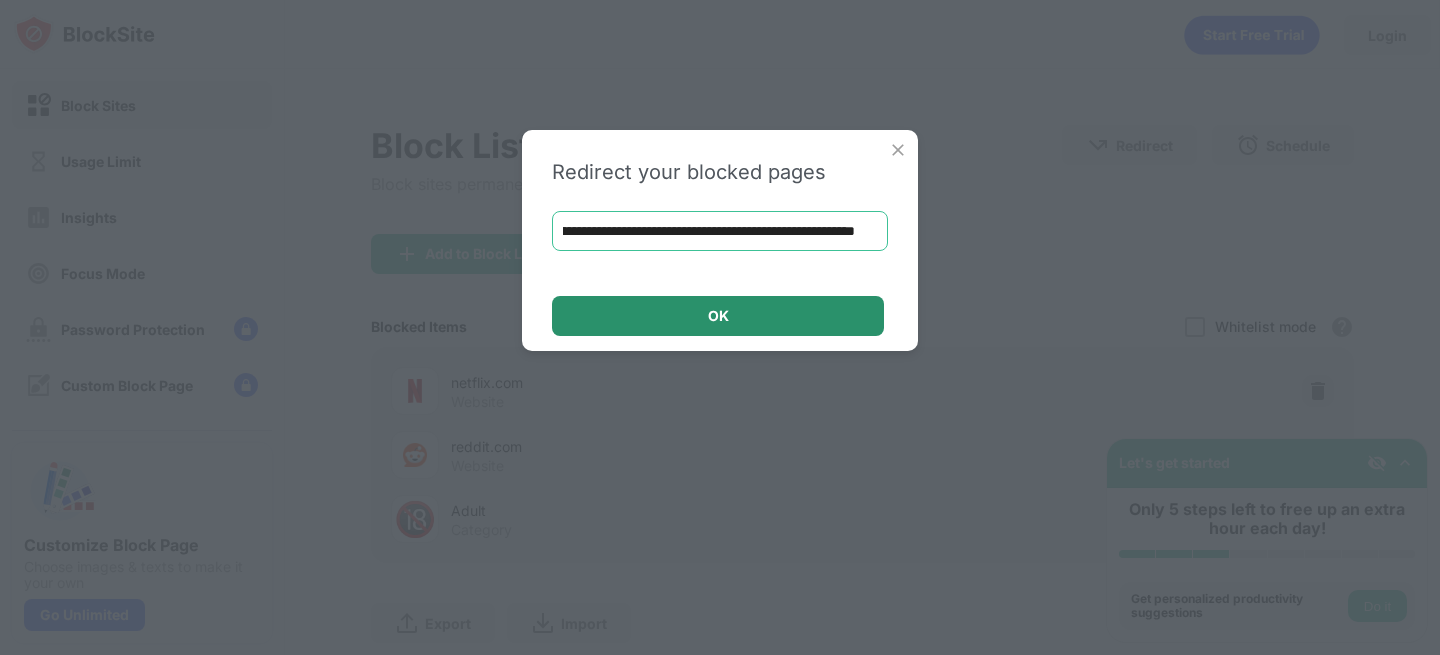 type on "**********" 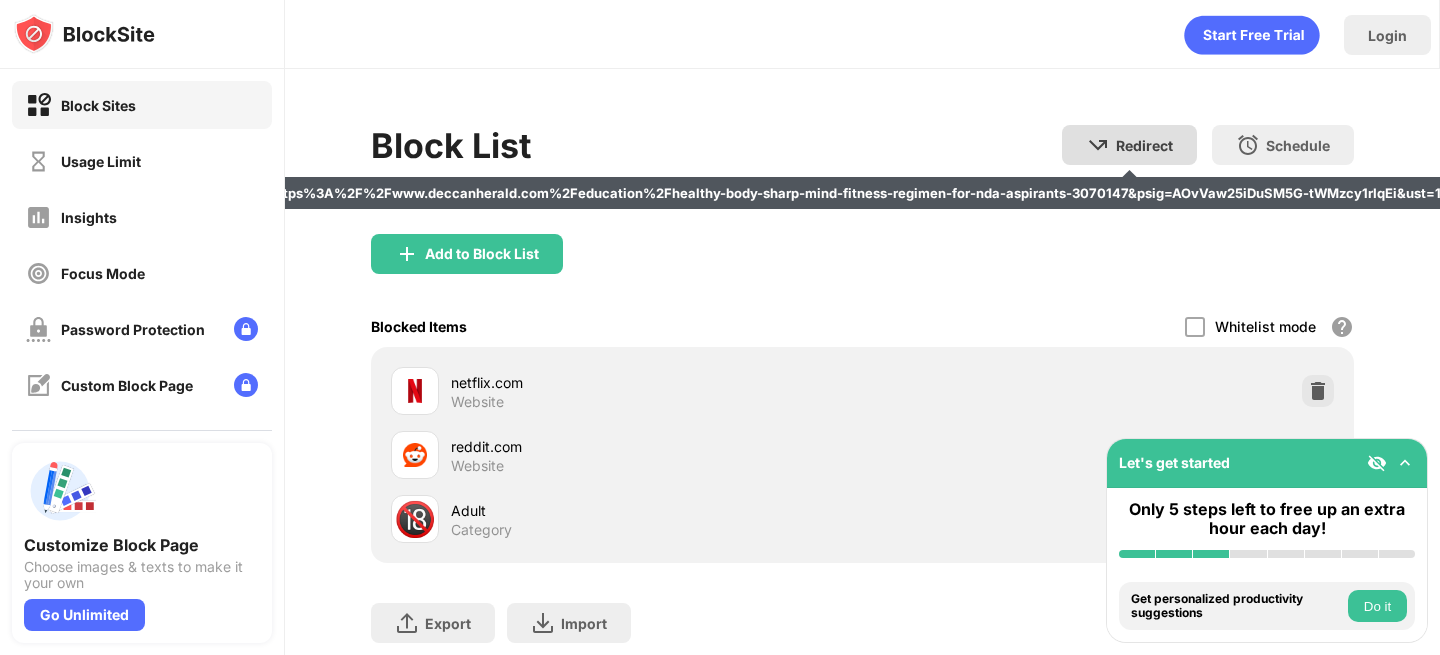 click on "Redirect Redirect to google.com/url?sa=i&url=https%3A%2F%2Fwww.deccanherald.com%2Feducation%2Fhealthy-body-sharp-mind-fitness-regimen-for-nda-aspirants-3070147&psig=AOvVaw25iDuSM5G-tWMzcy1rIqEi&ust=1754510543394000&source=images&cd=vfe&opi=89978449&ved=0CBIQjRxqFwoTCNDkvZ-79I4DFQAAAAAdAAAAABAE" at bounding box center (1129, 145) 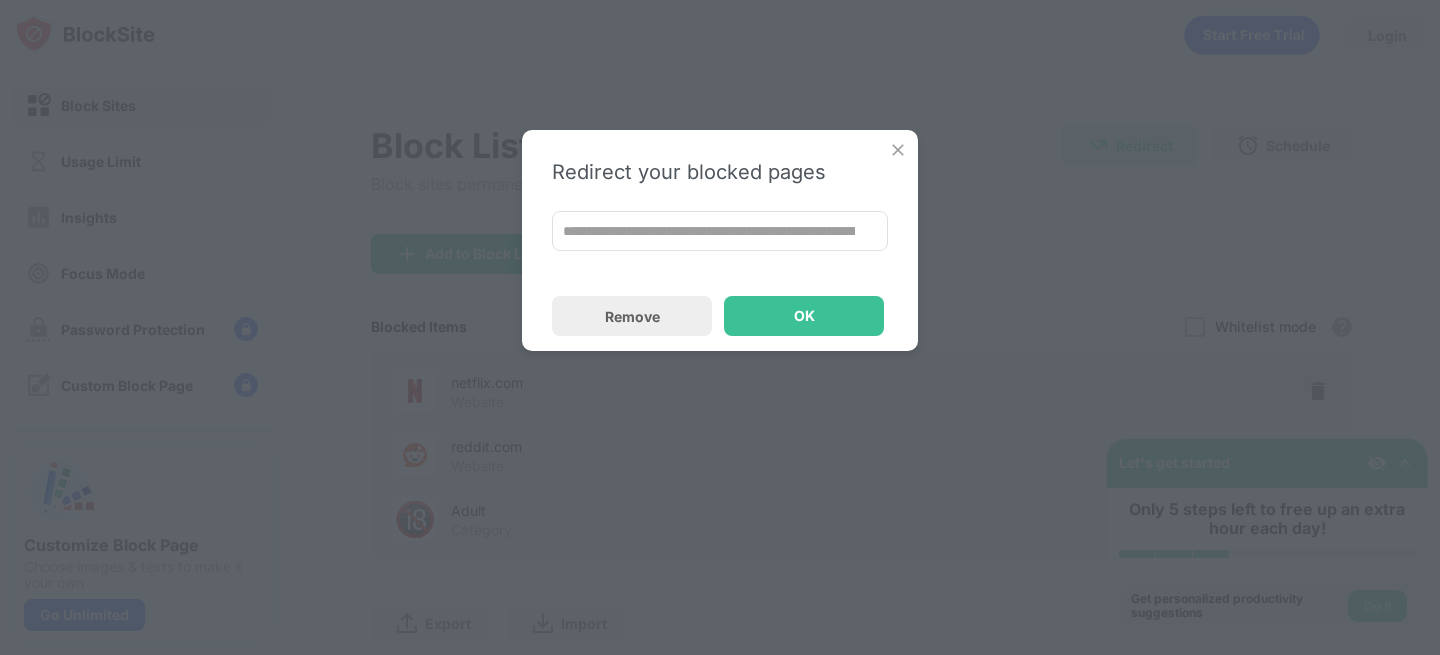 click on "**********" at bounding box center (720, 231) 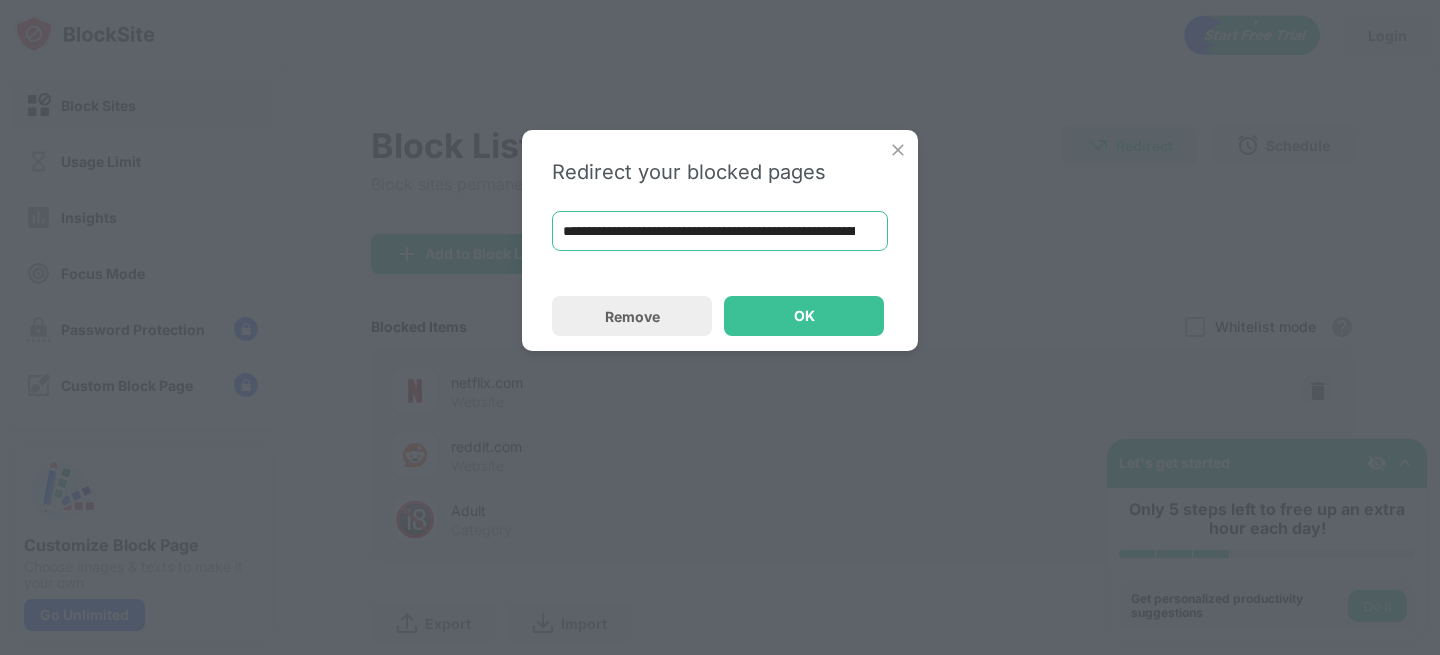 click on "**********" at bounding box center [720, 231] 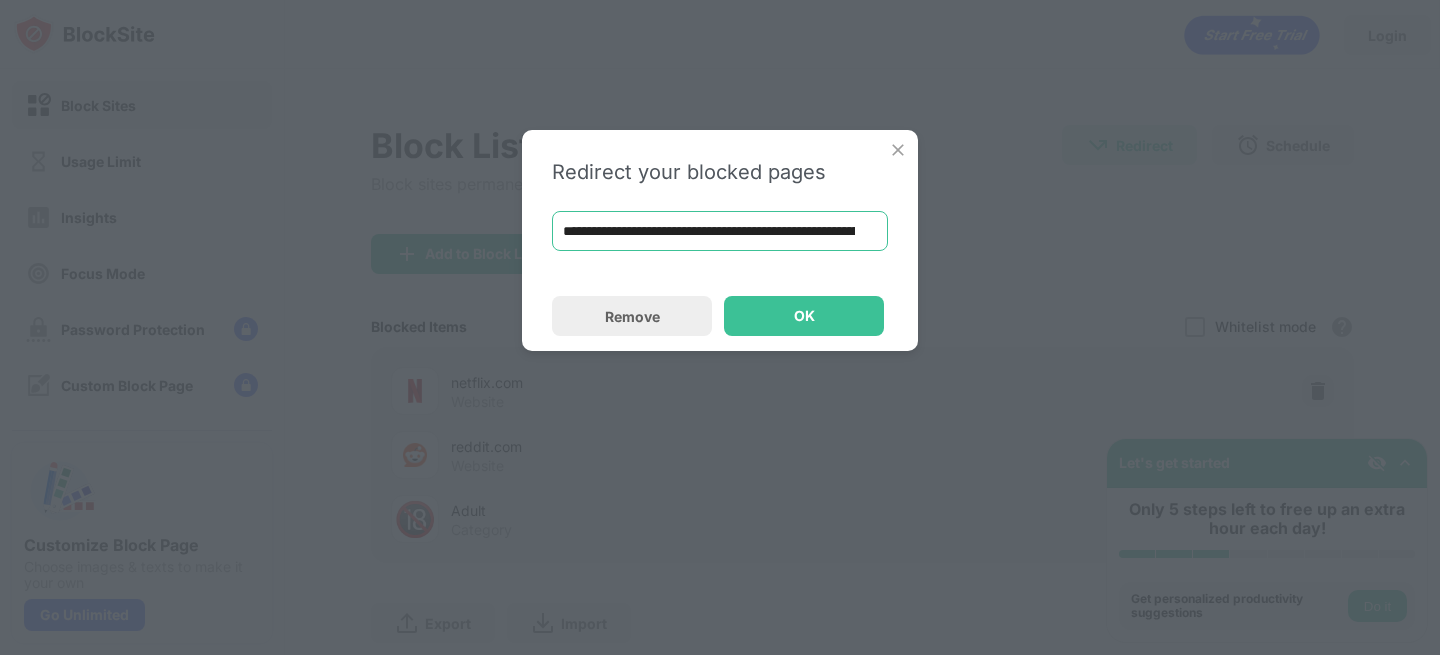 click on "**********" at bounding box center (720, 231) 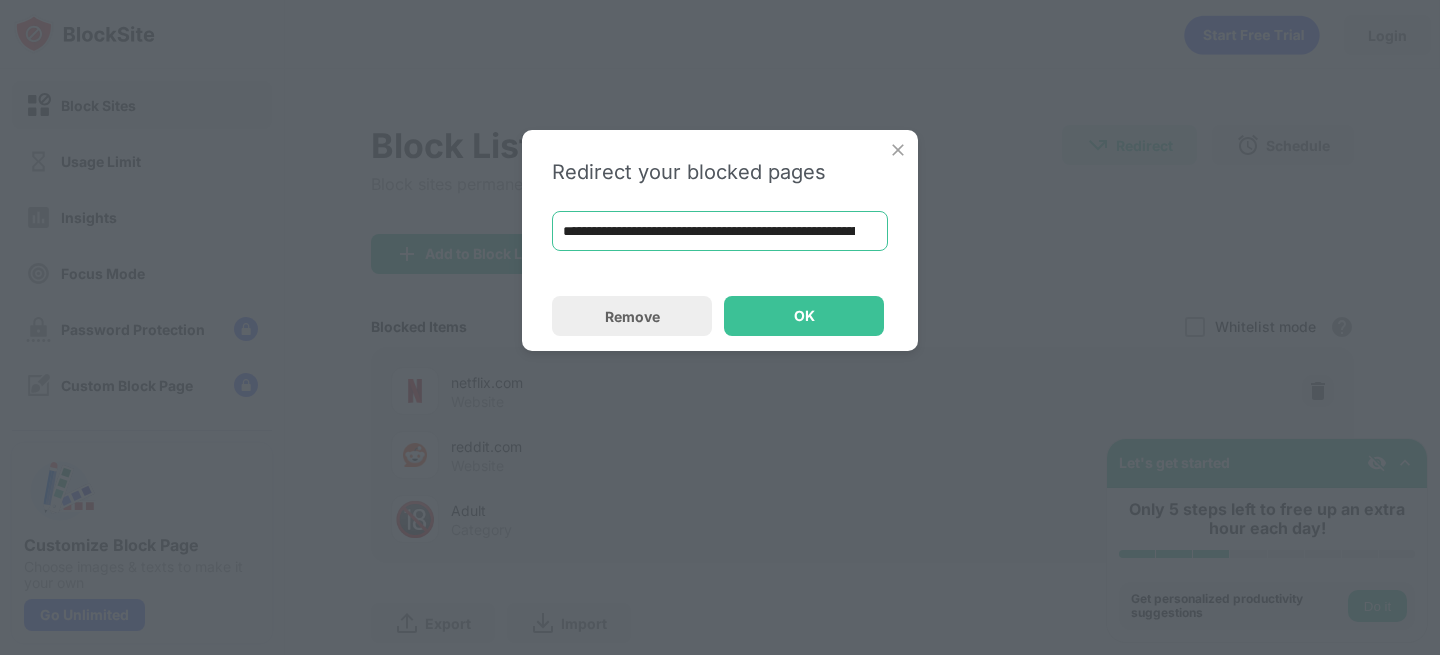 paste 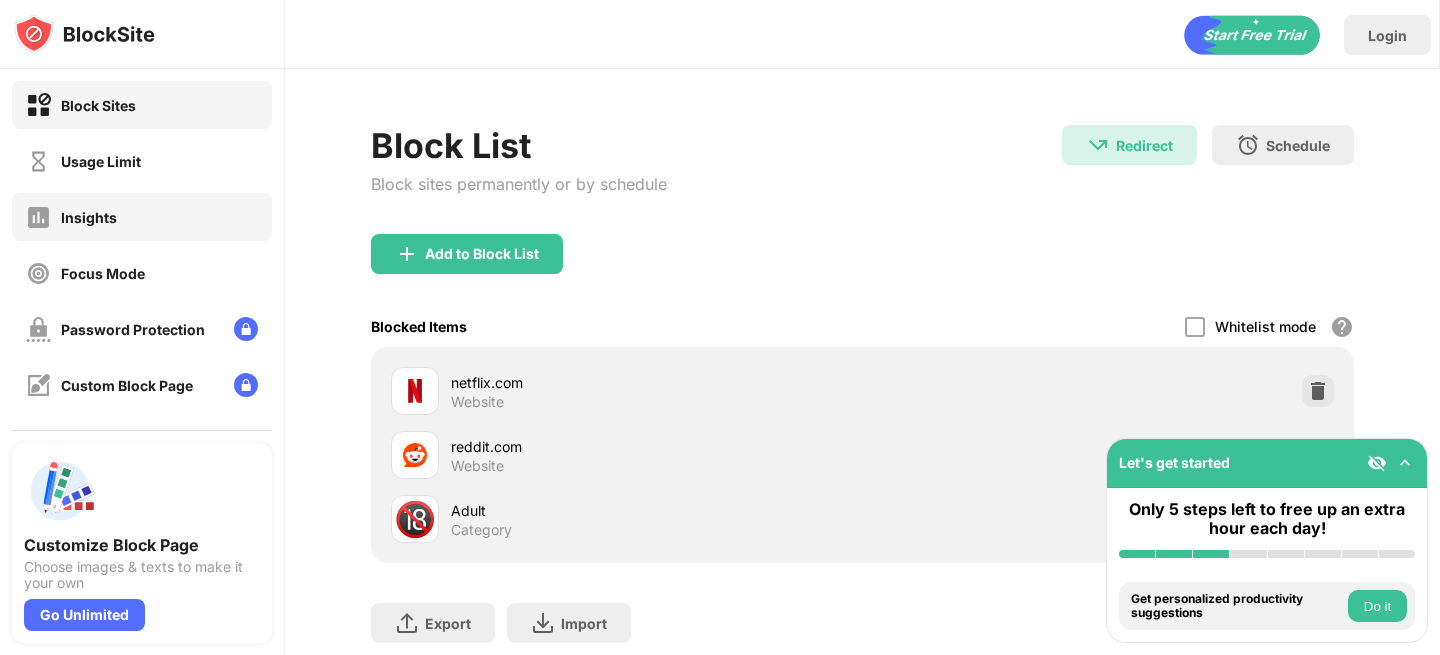 click on "Insights" at bounding box center [89, 217] 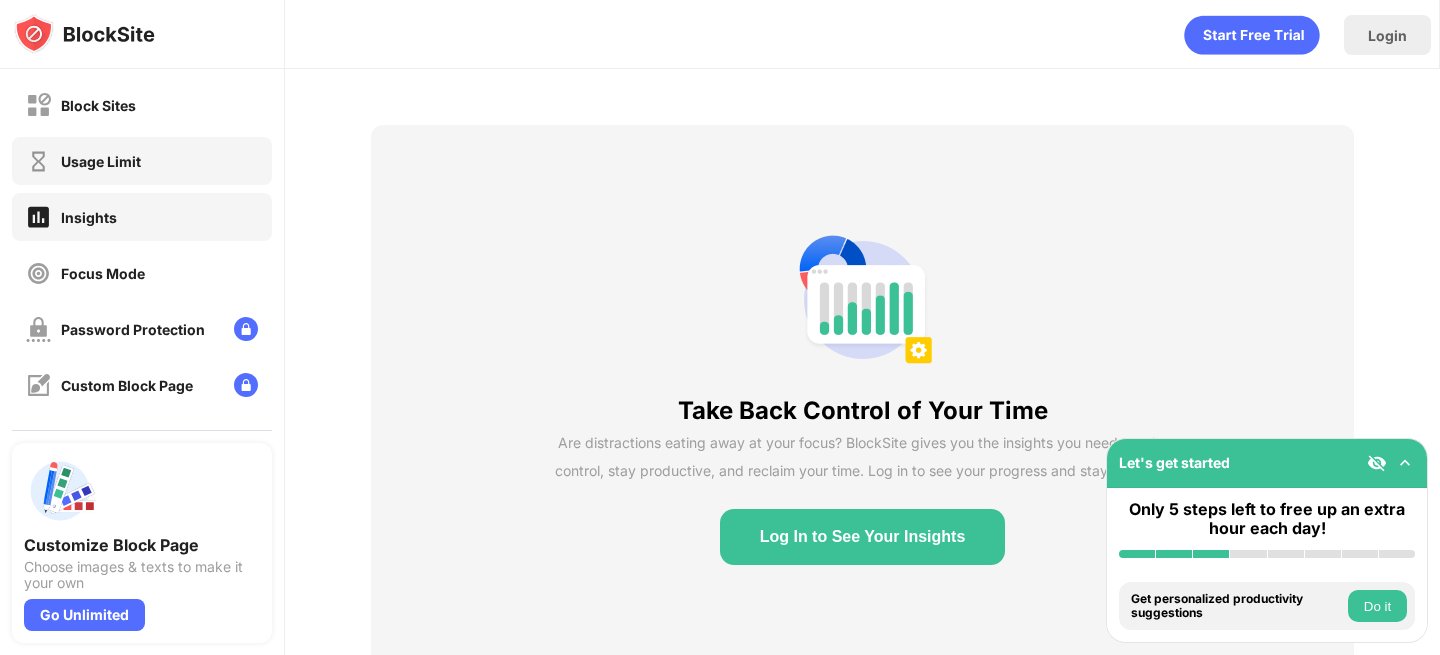 click on "Usage Limit" at bounding box center (83, 161) 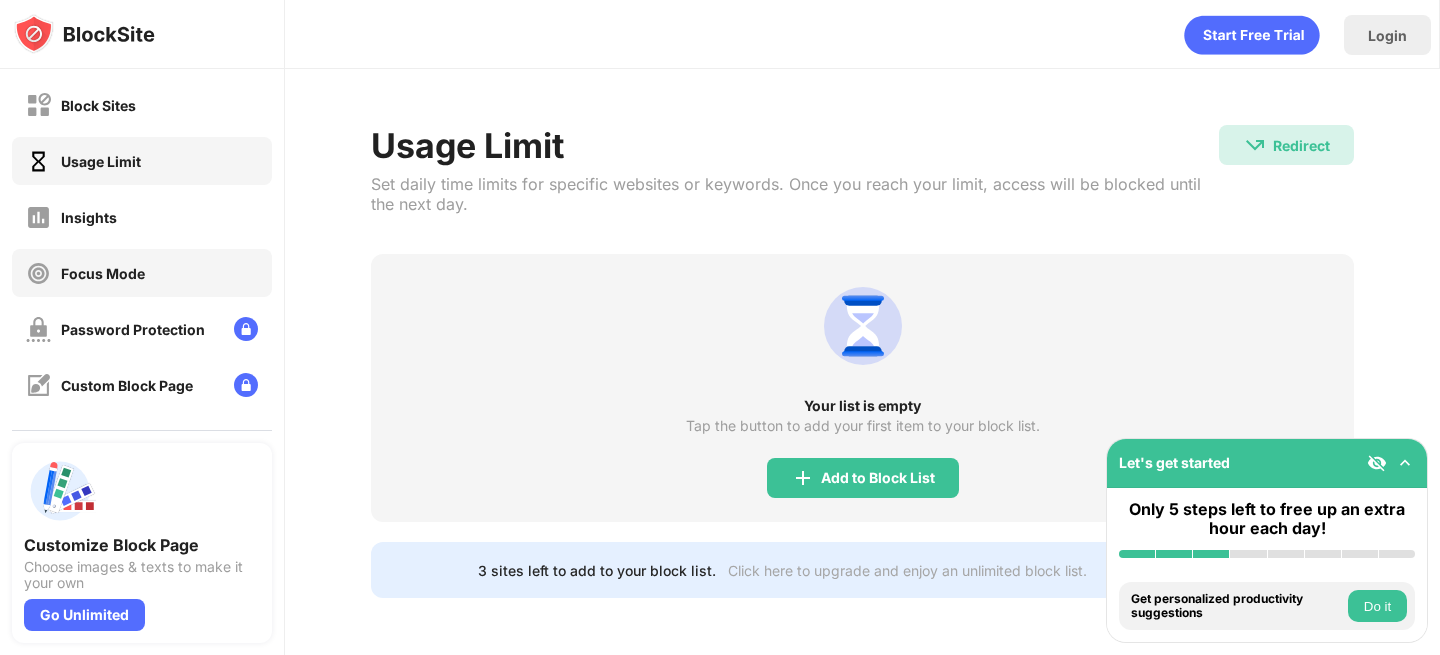 click on "Focus Mode" at bounding box center (103, 273) 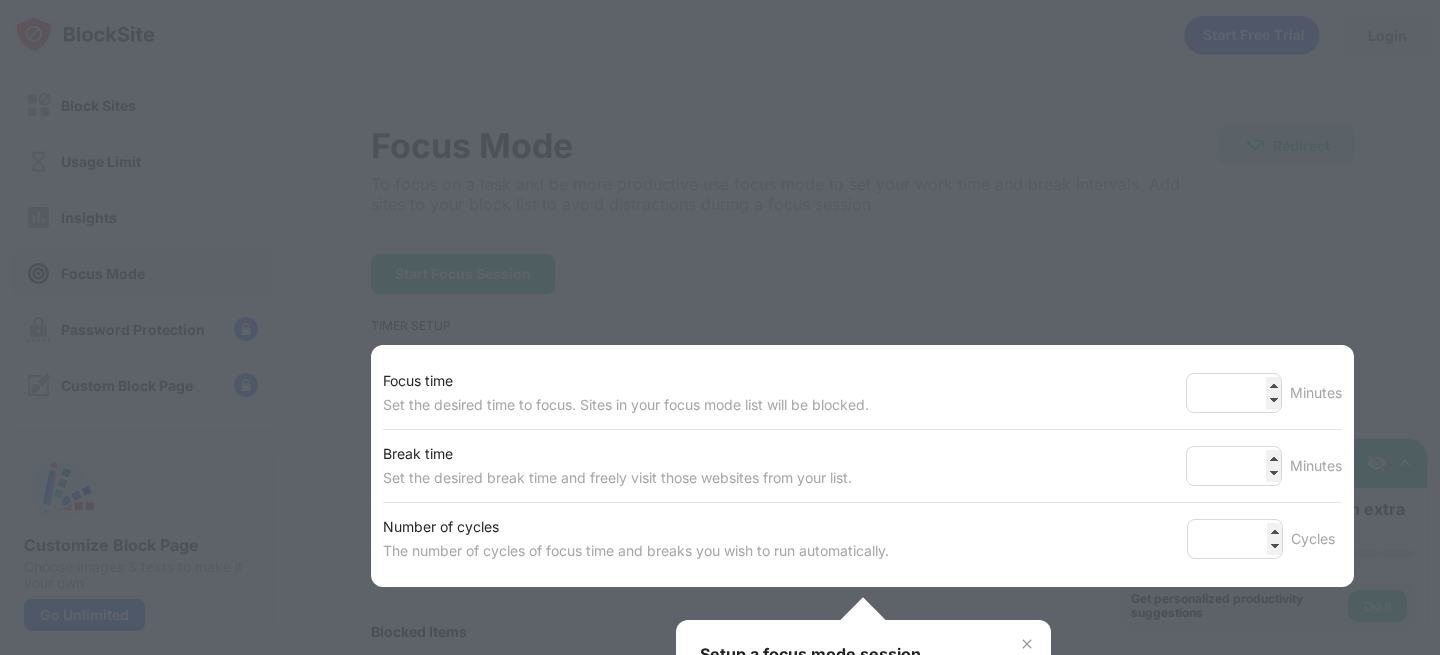 click at bounding box center [720, 327] 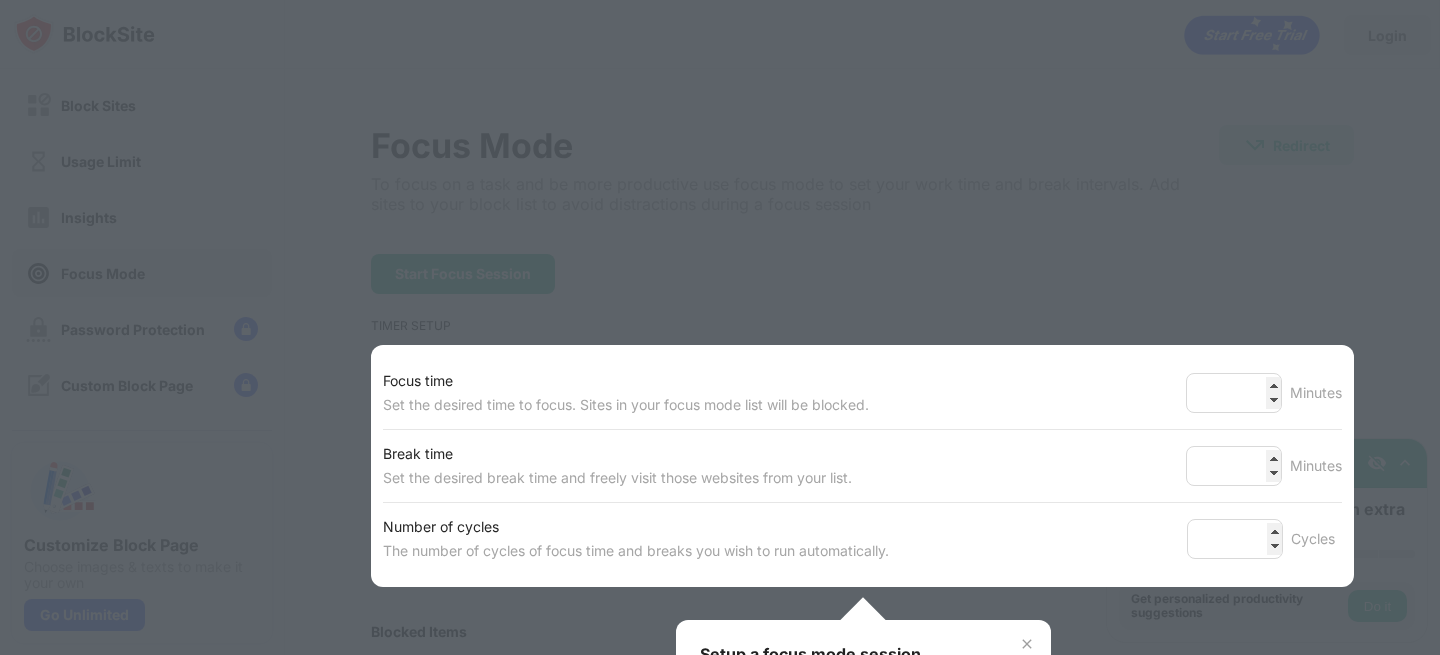 click at bounding box center (1027, 644) 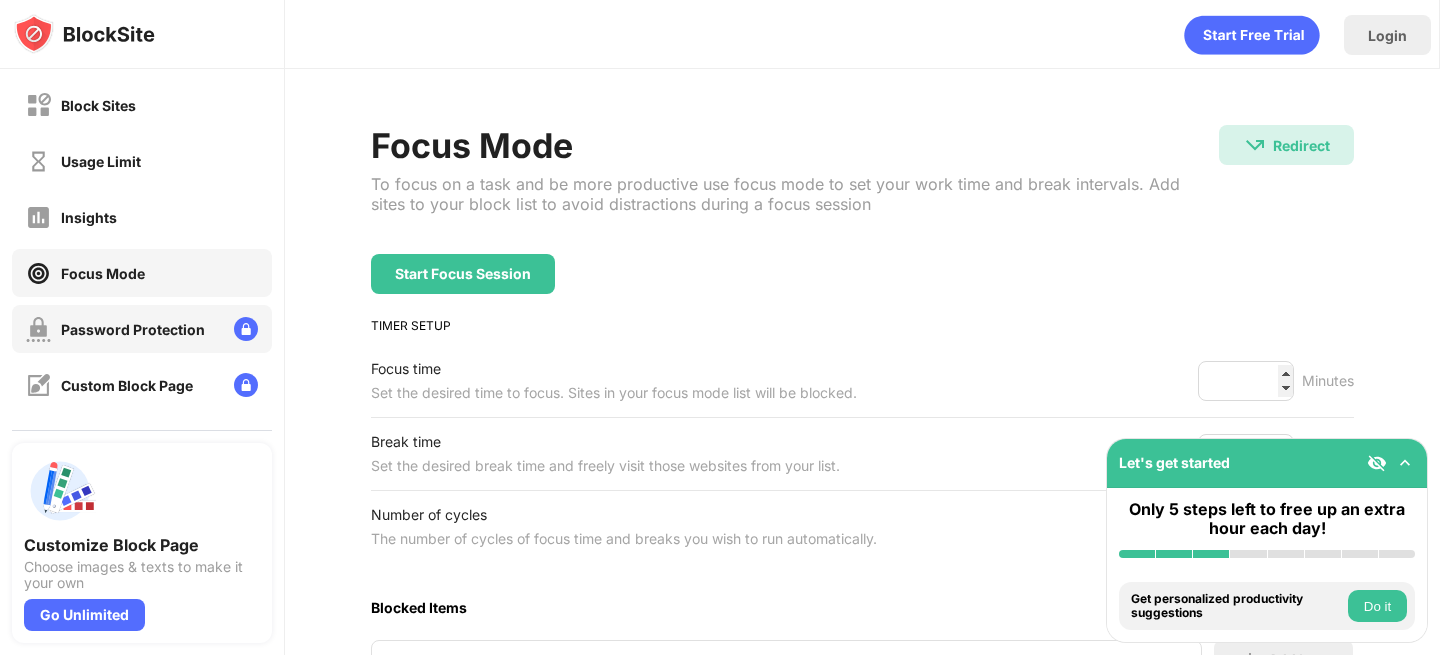 click on "Password Protection" at bounding box center [133, 329] 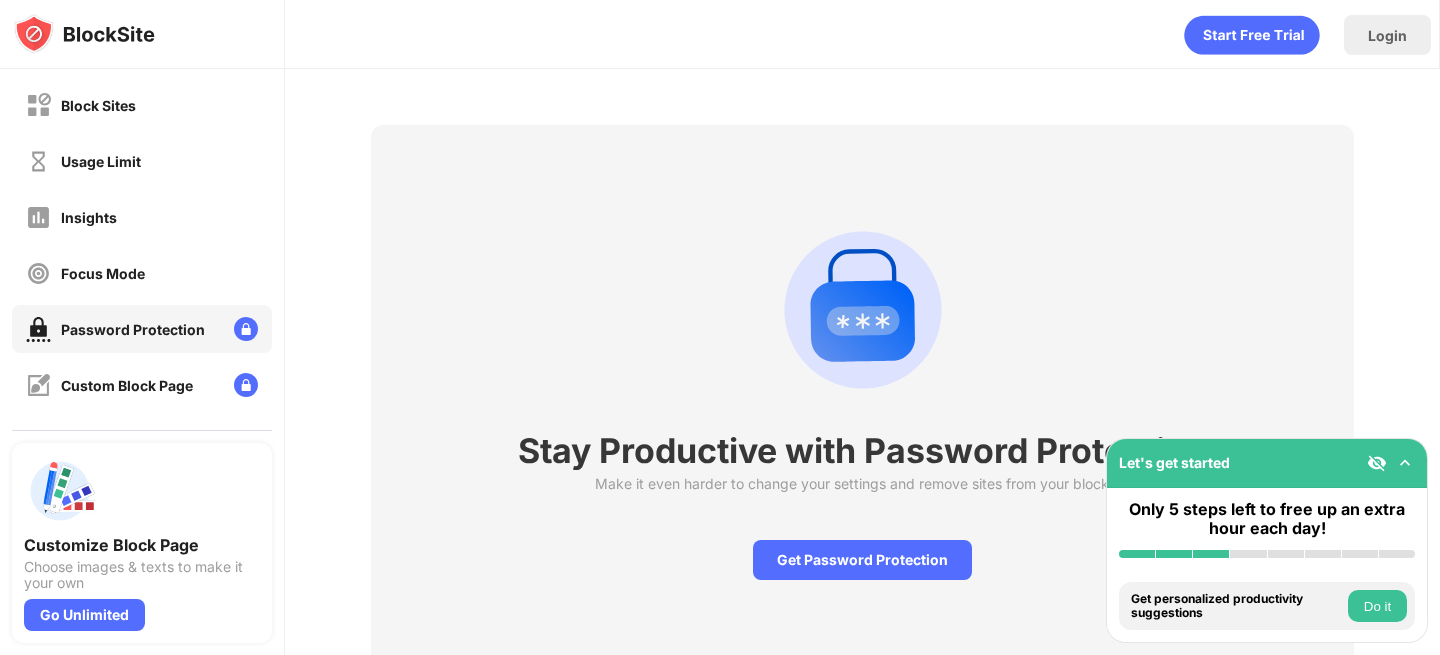 click on "Block Sites Usage Limit Insights Focus Mode Password Protection Custom Block Page Settings About" at bounding box center [142, 301] 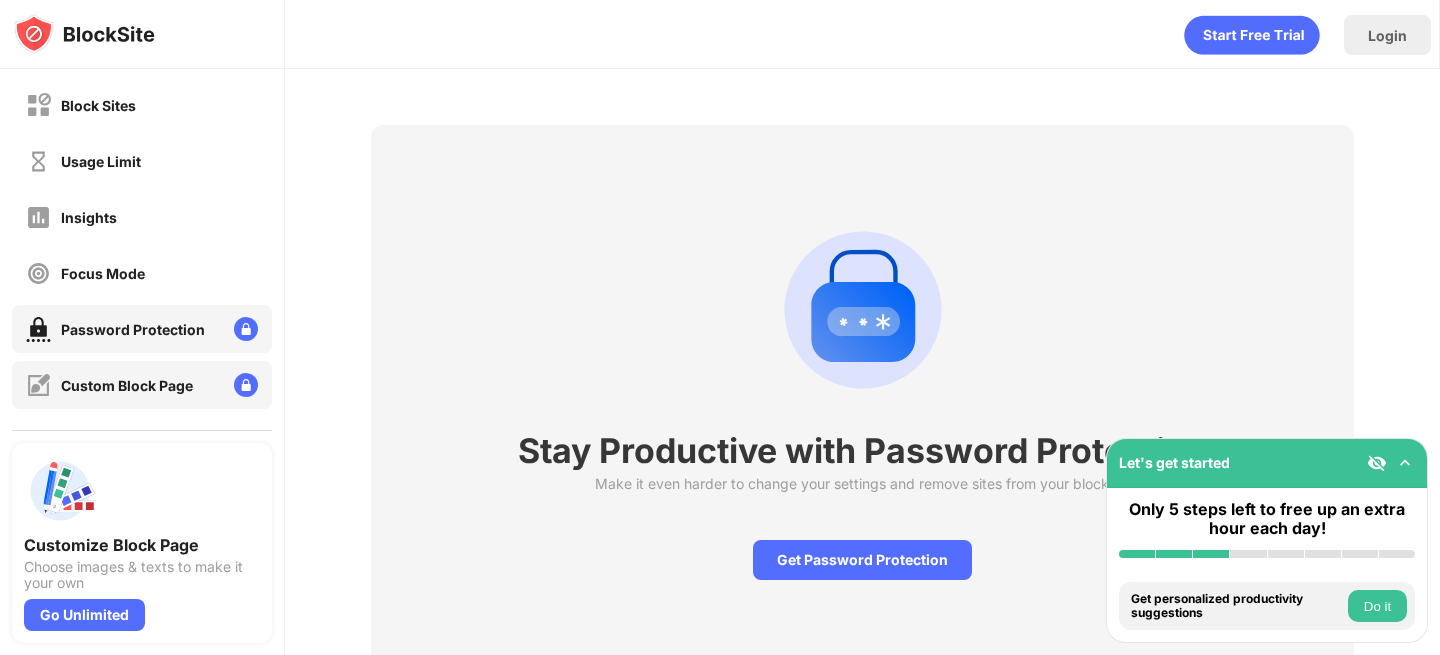 click on "Custom Block Page" at bounding box center (127, 385) 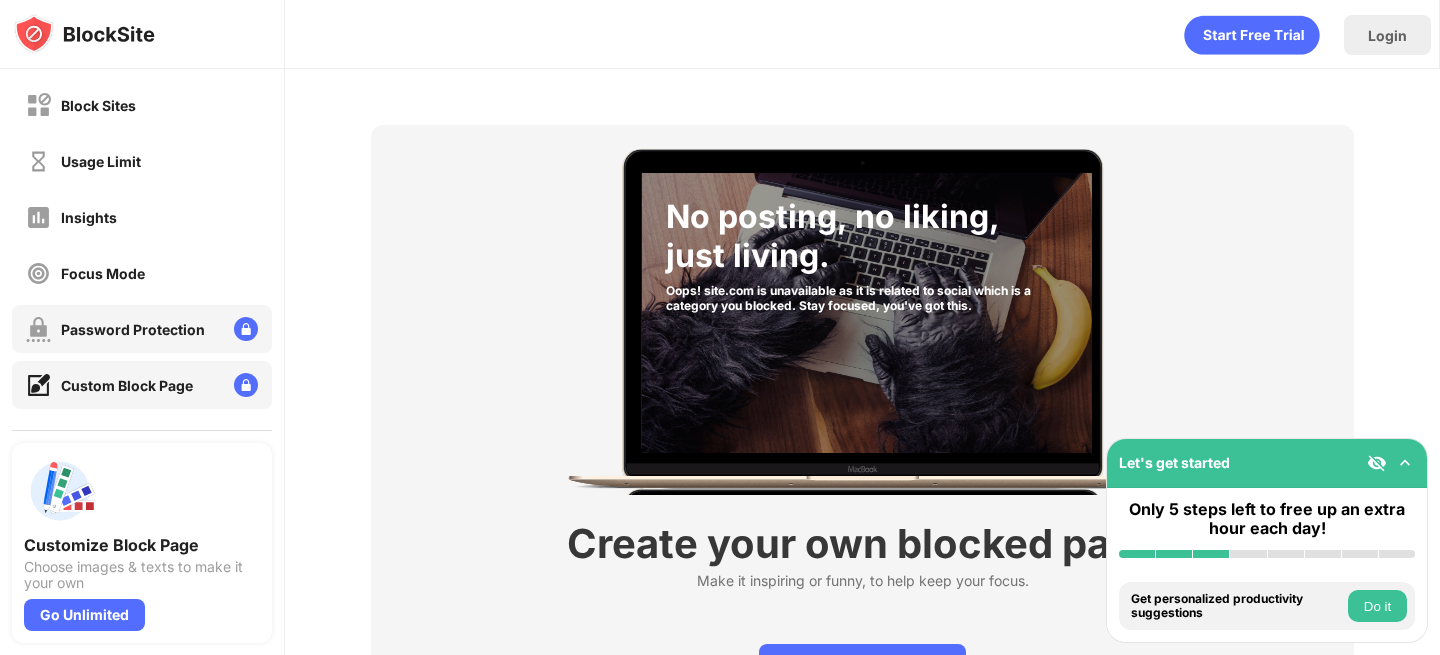 click on "Password Protection" at bounding box center (133, 329) 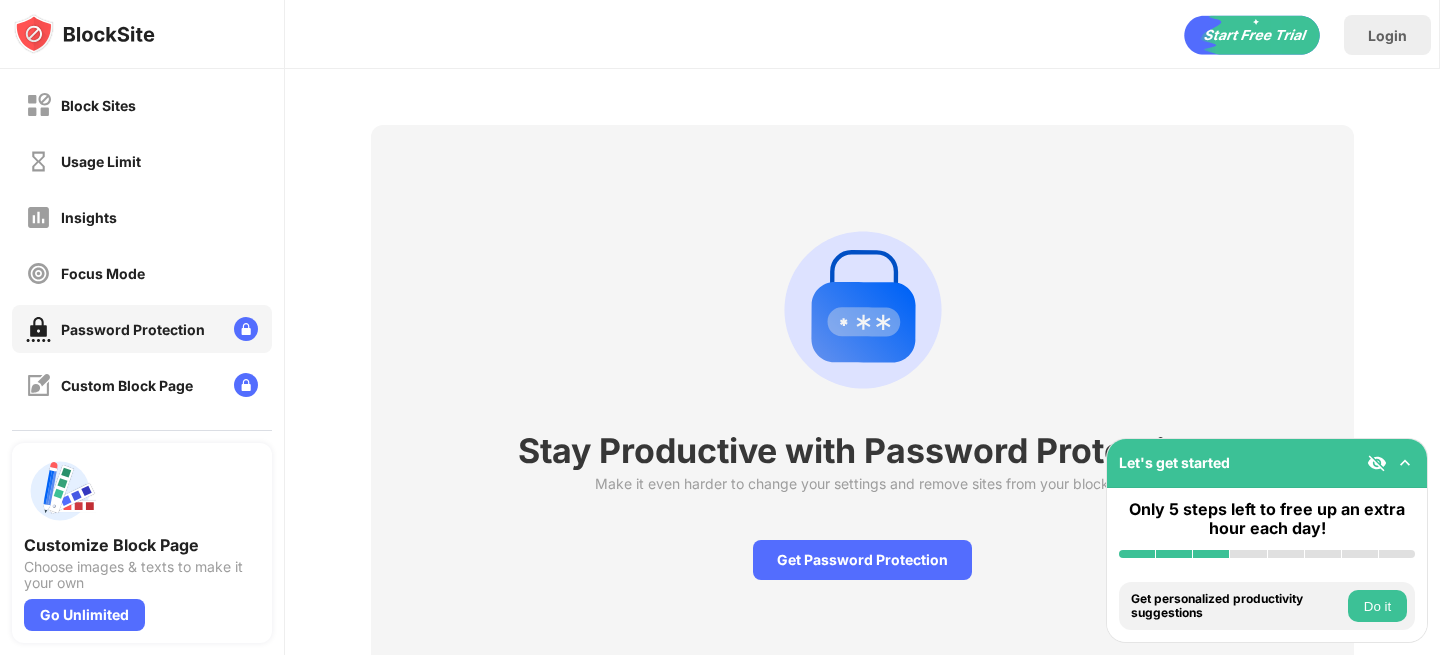 scroll, scrollTop: 69, scrollLeft: 0, axis: vertical 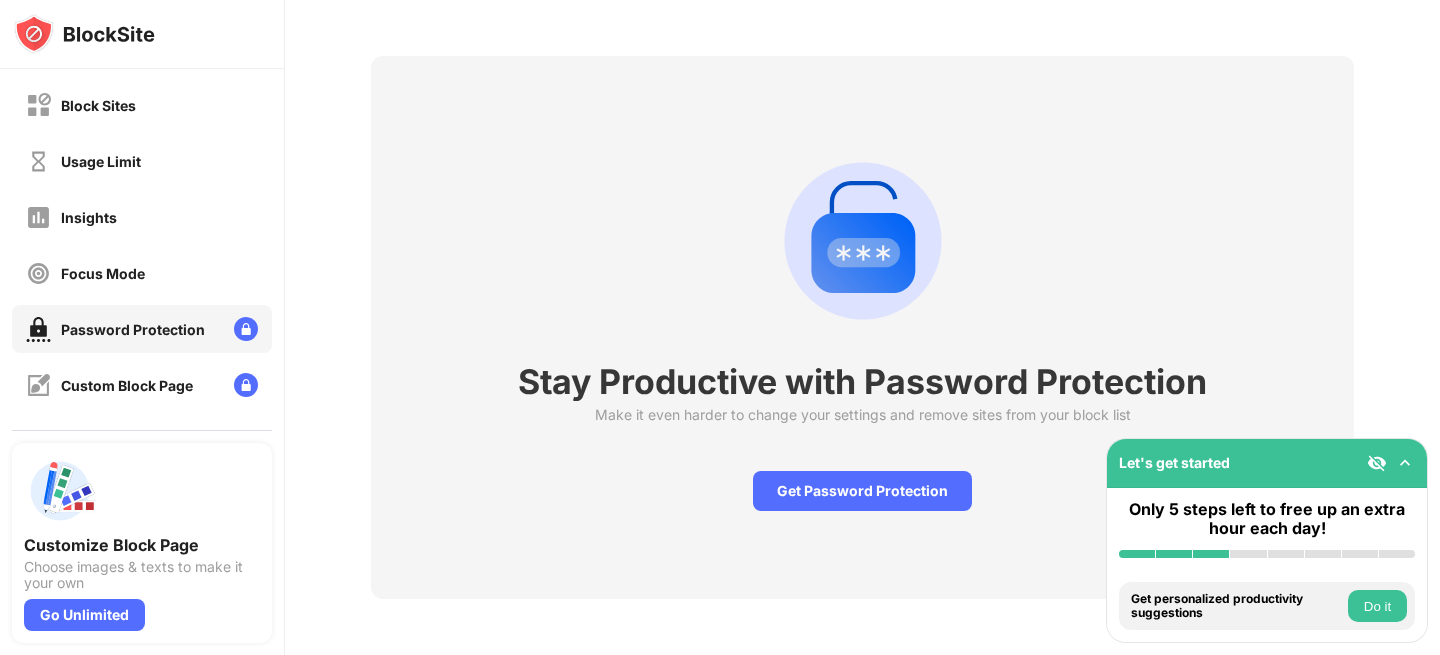 click on "Make it even harder to change your settings and remove sites from your block list" at bounding box center [863, 414] 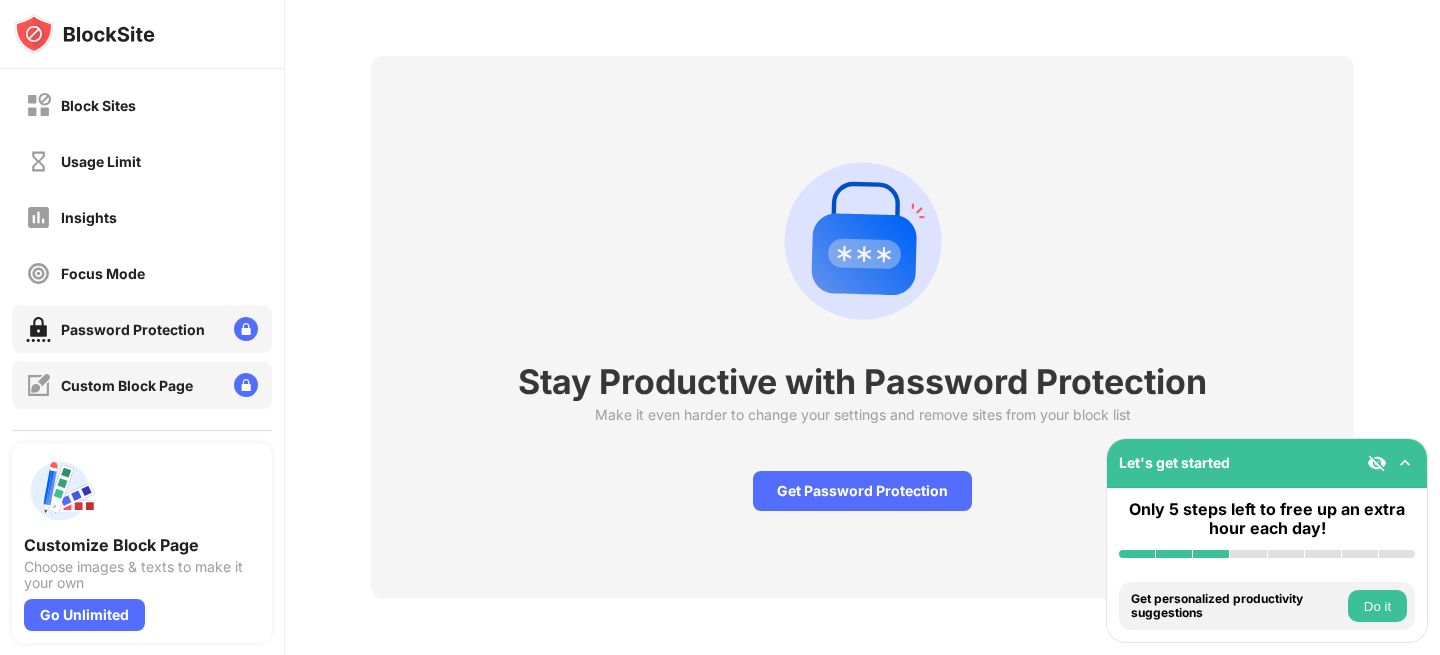 click on "Custom Block Page" at bounding box center [142, 385] 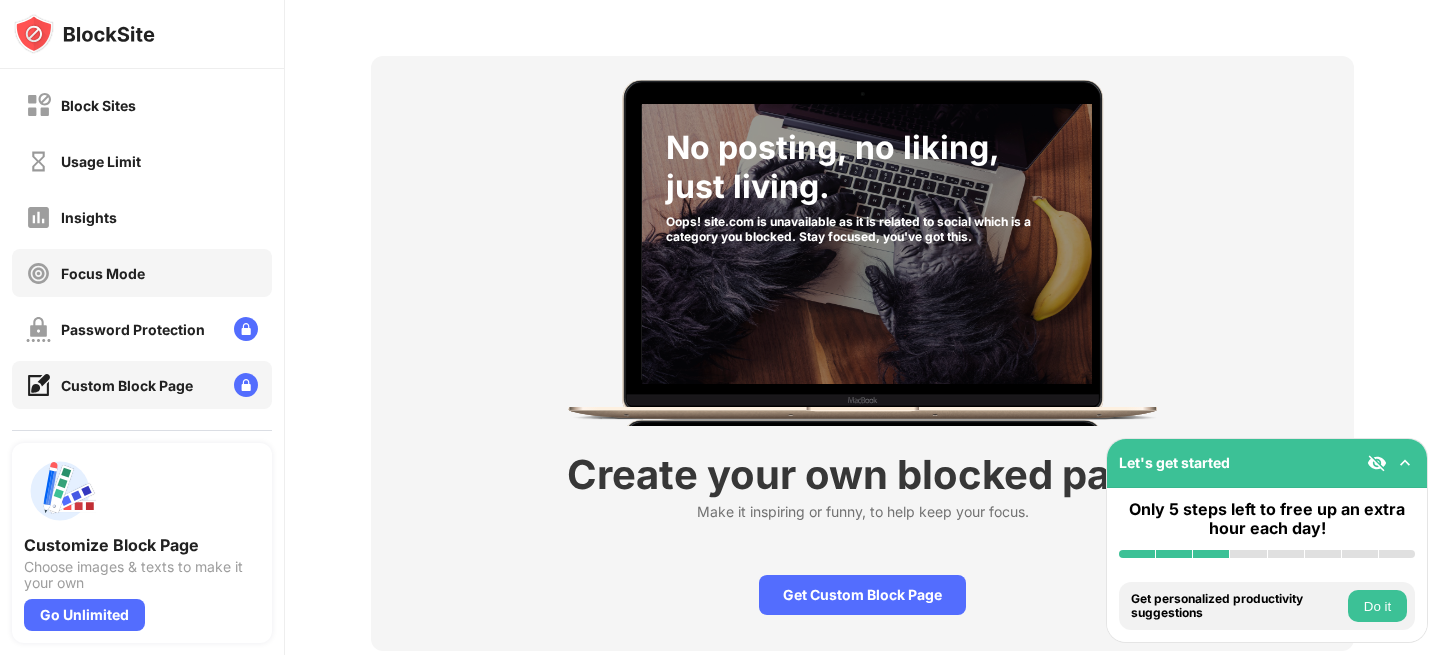 click on "Focus Mode" at bounding box center (142, 273) 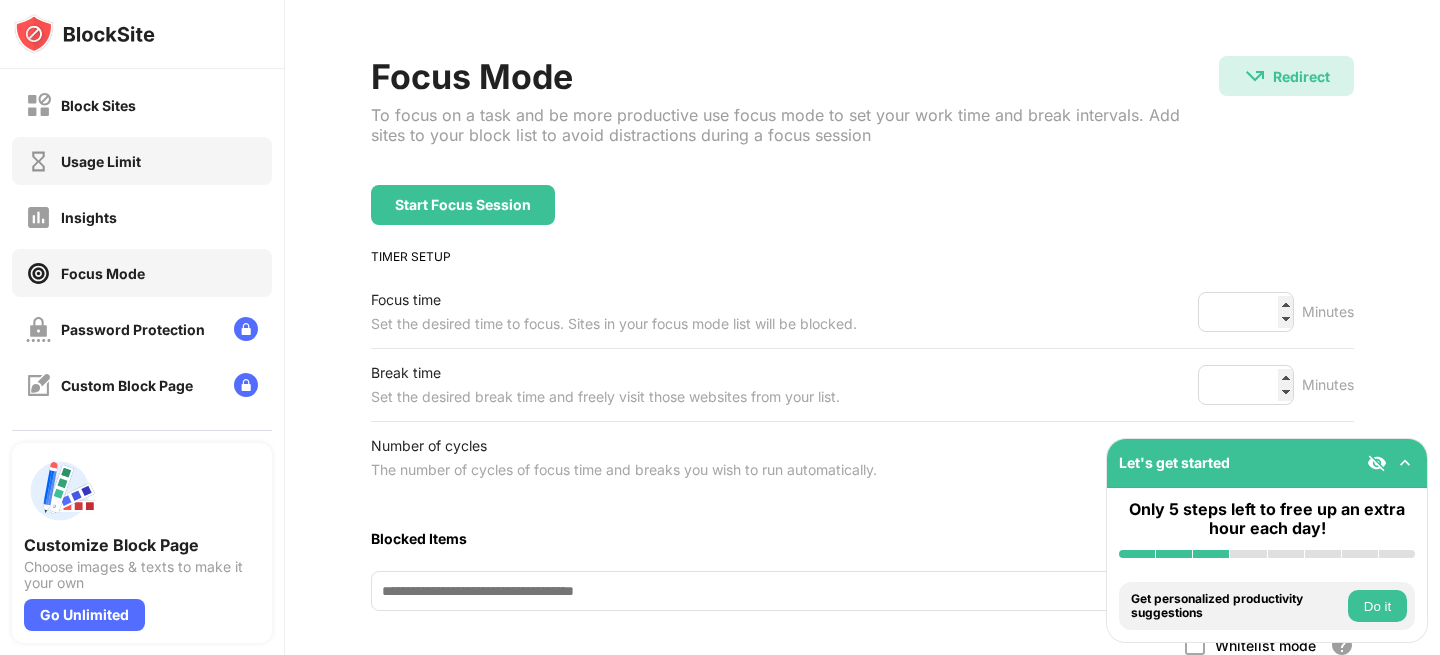 click on "Usage Limit" at bounding box center [142, 161] 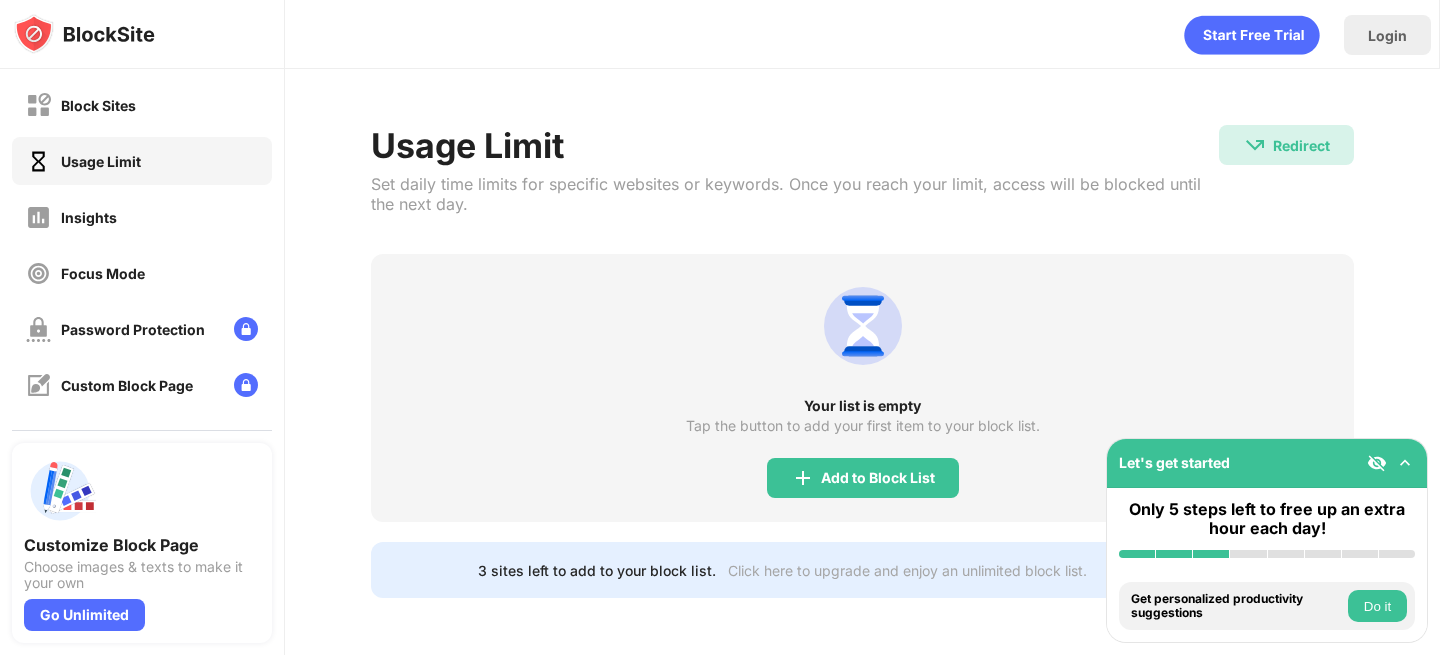 scroll, scrollTop: 0, scrollLeft: 0, axis: both 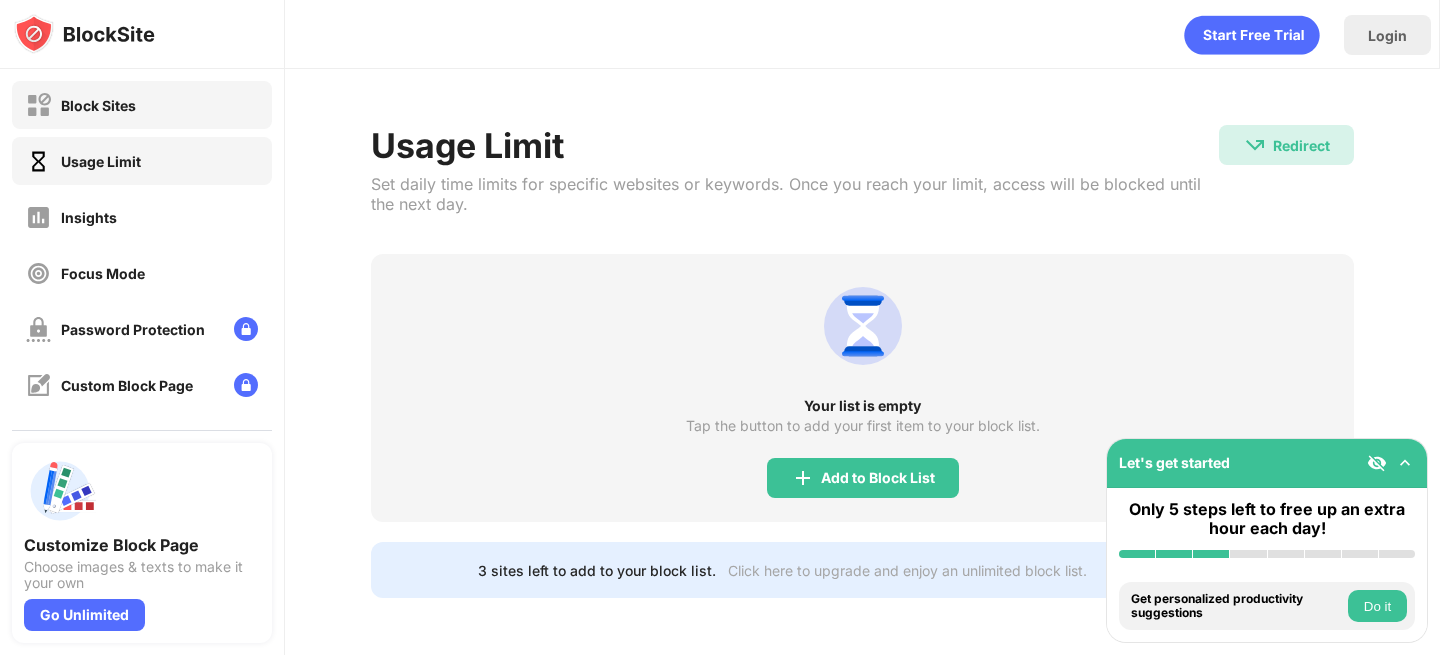 click on "Block Sites" at bounding box center (142, 105) 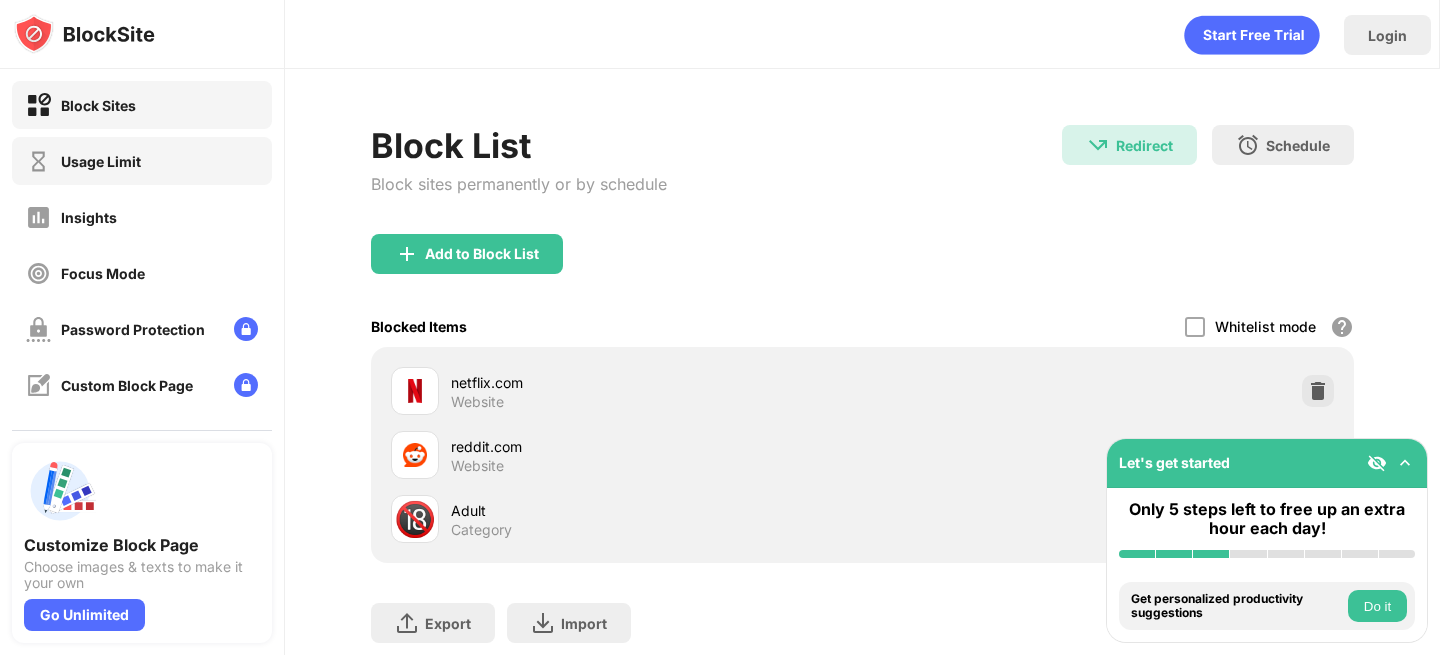 click on "Usage Limit" at bounding box center [101, 161] 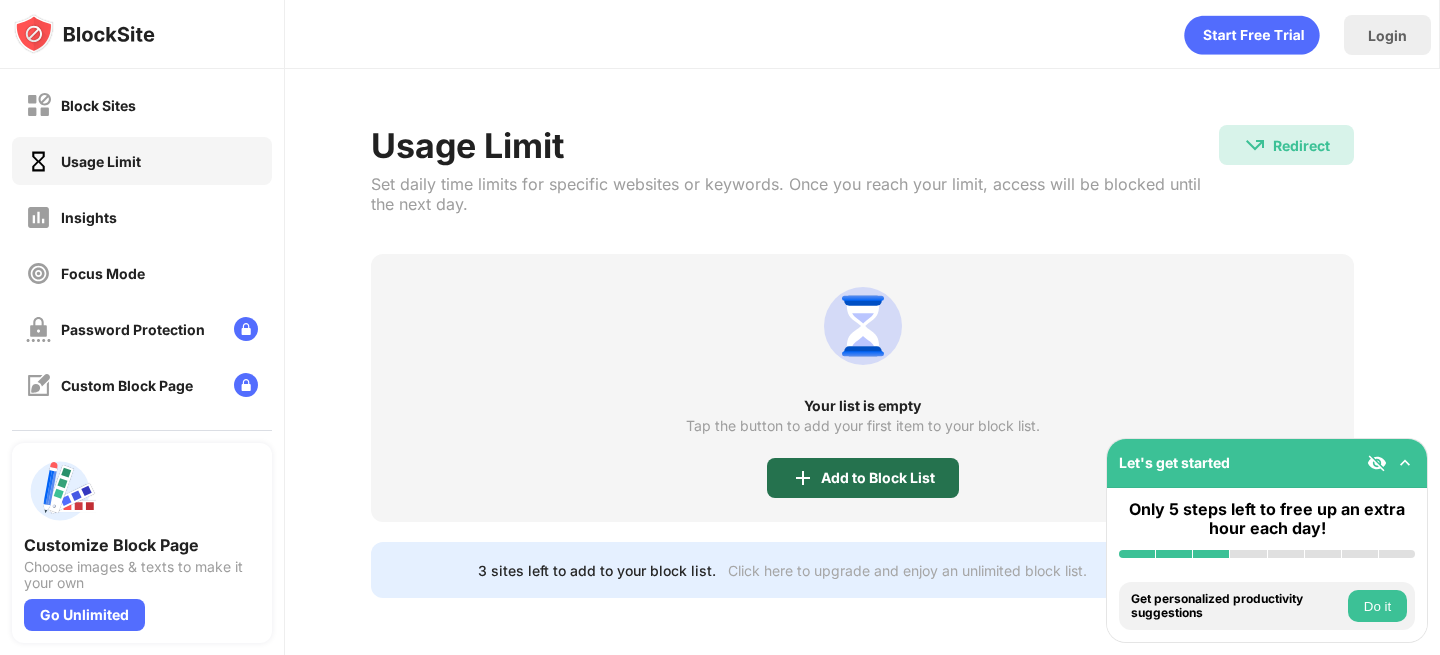 click at bounding box center [803, 478] 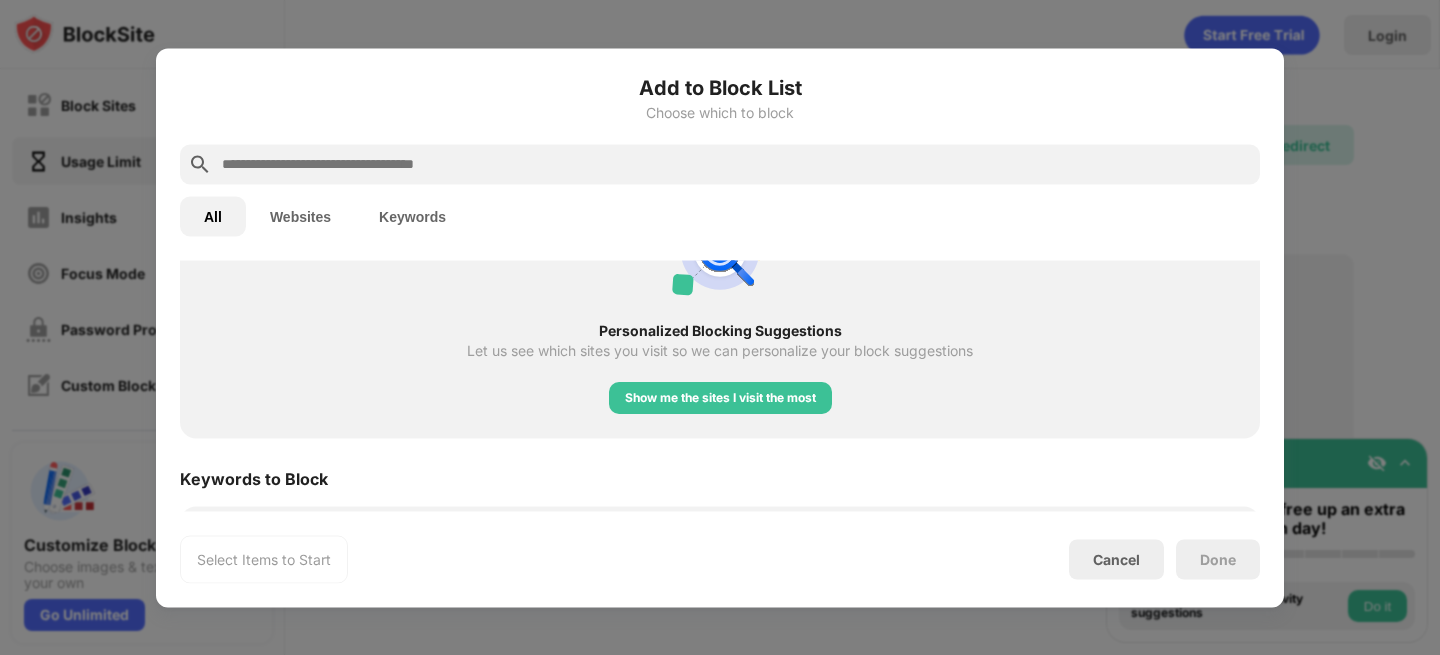scroll, scrollTop: 749, scrollLeft: 0, axis: vertical 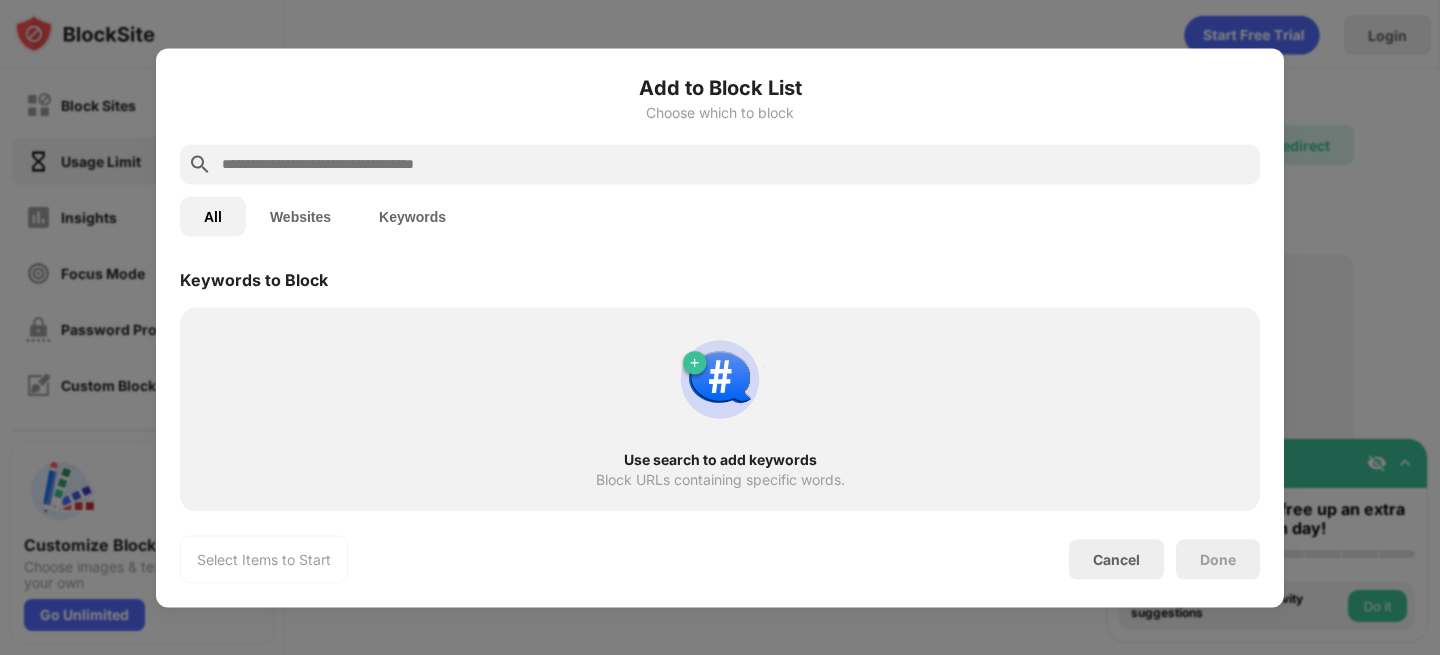 click on "Websites" at bounding box center (300, 216) 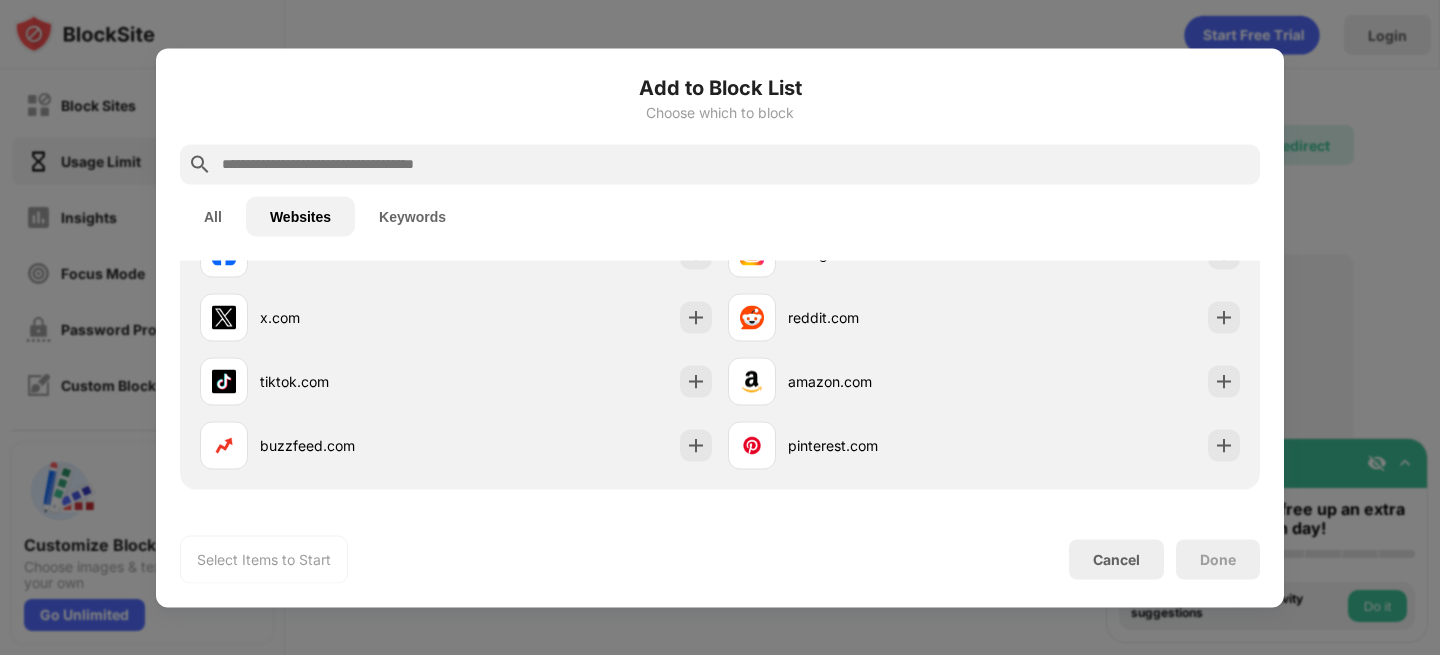 scroll, scrollTop: 35, scrollLeft: 0, axis: vertical 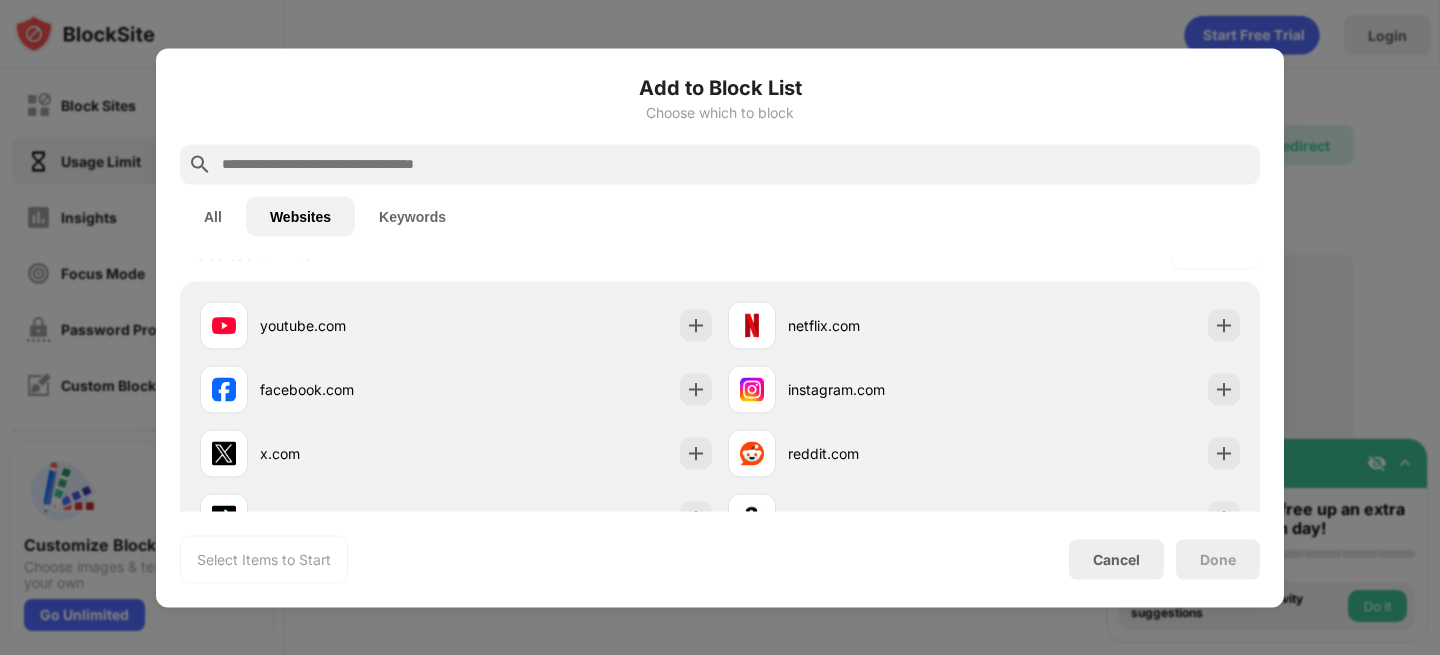 click on "Keywords" at bounding box center [412, 216] 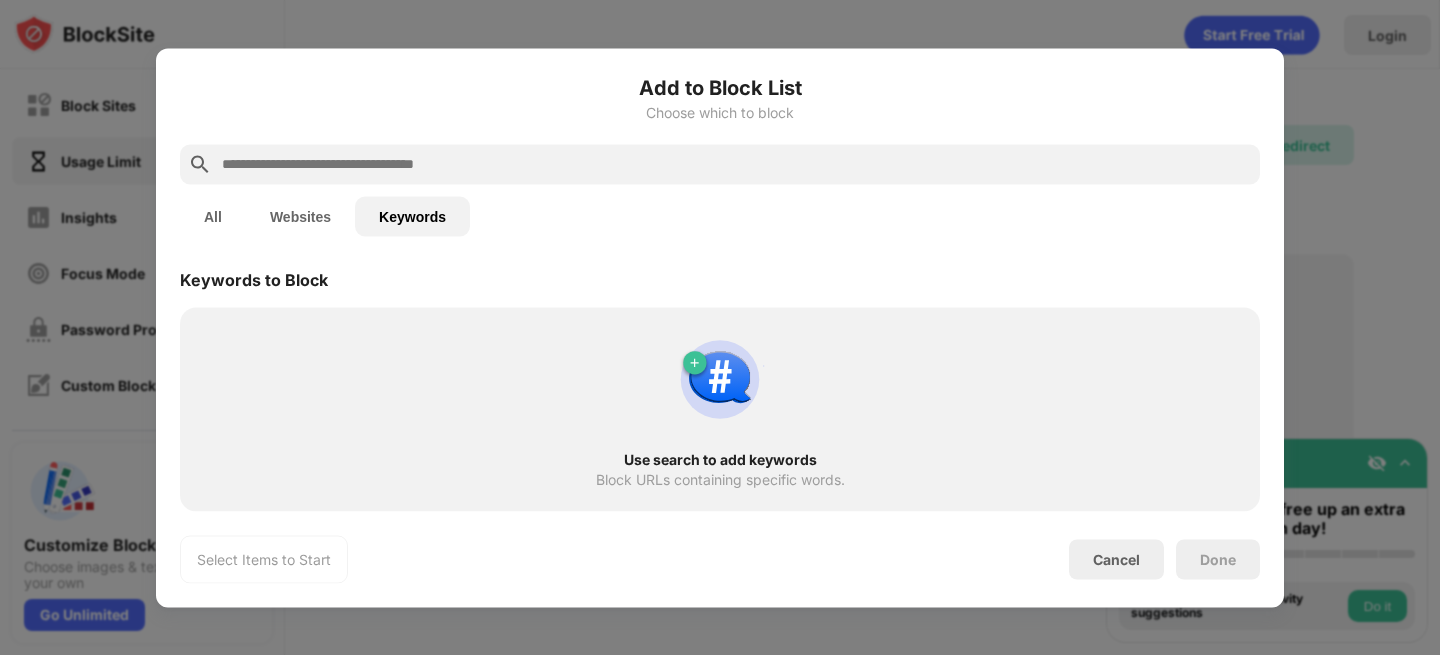 scroll, scrollTop: 0, scrollLeft: 0, axis: both 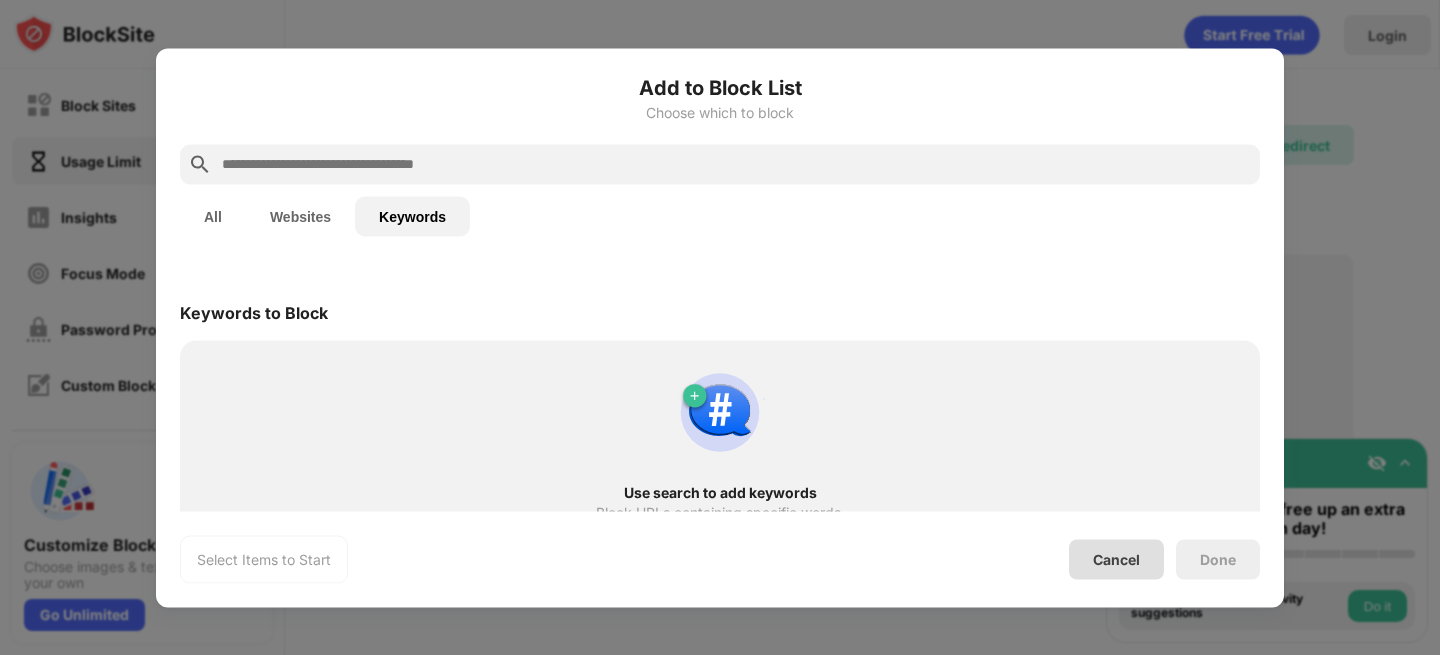 click on "Cancel" at bounding box center (1116, 559) 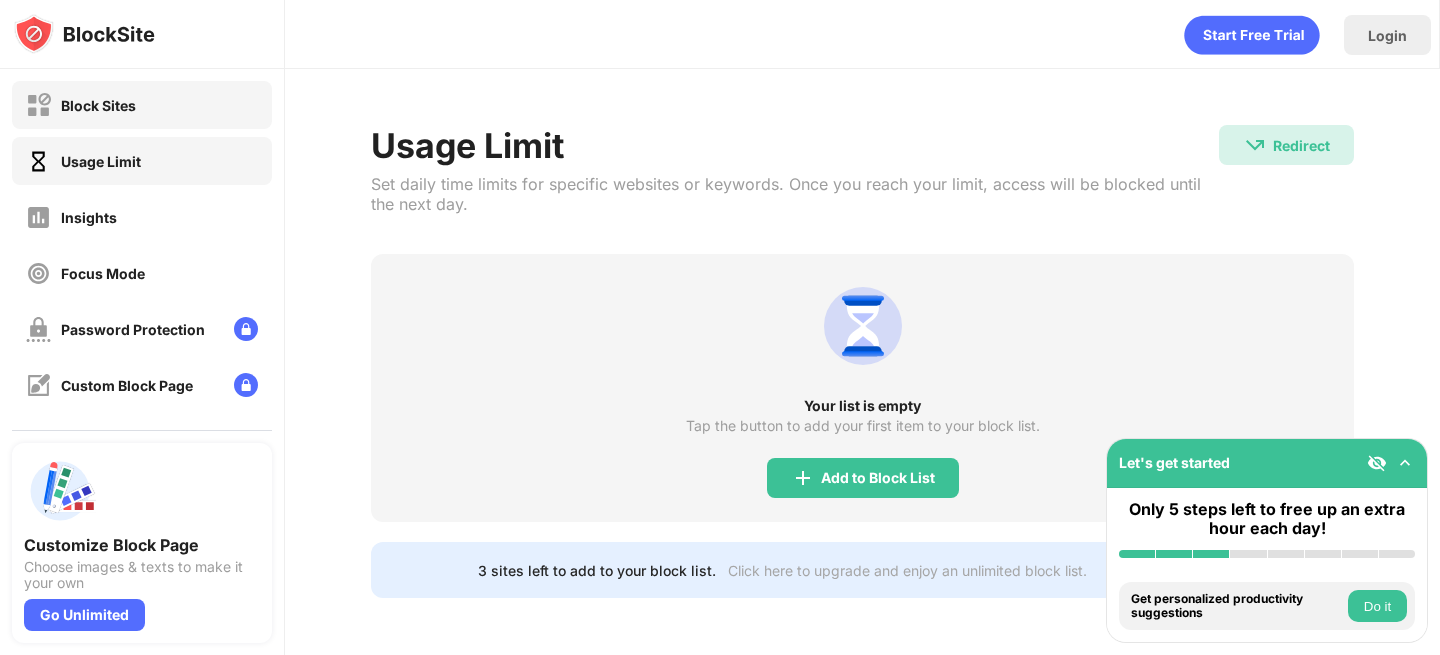 click on "Block Sites" at bounding box center (142, 105) 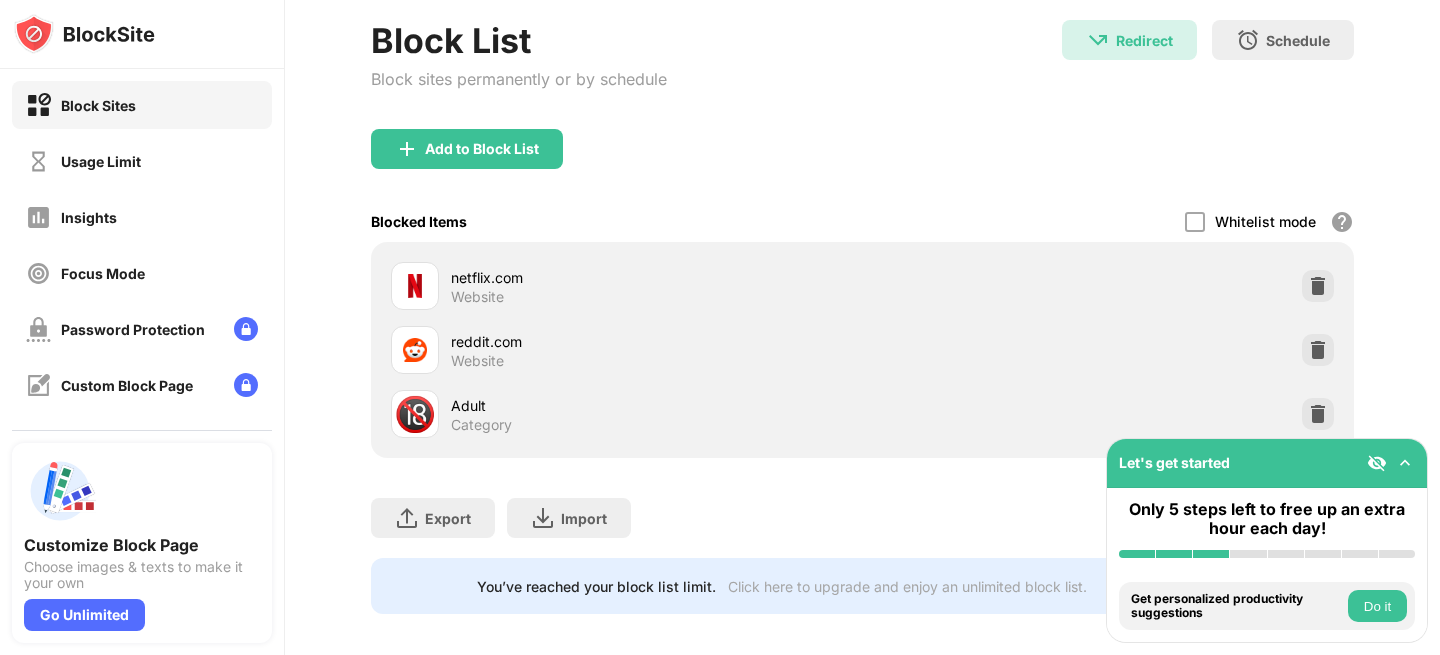 scroll, scrollTop: 119, scrollLeft: 0, axis: vertical 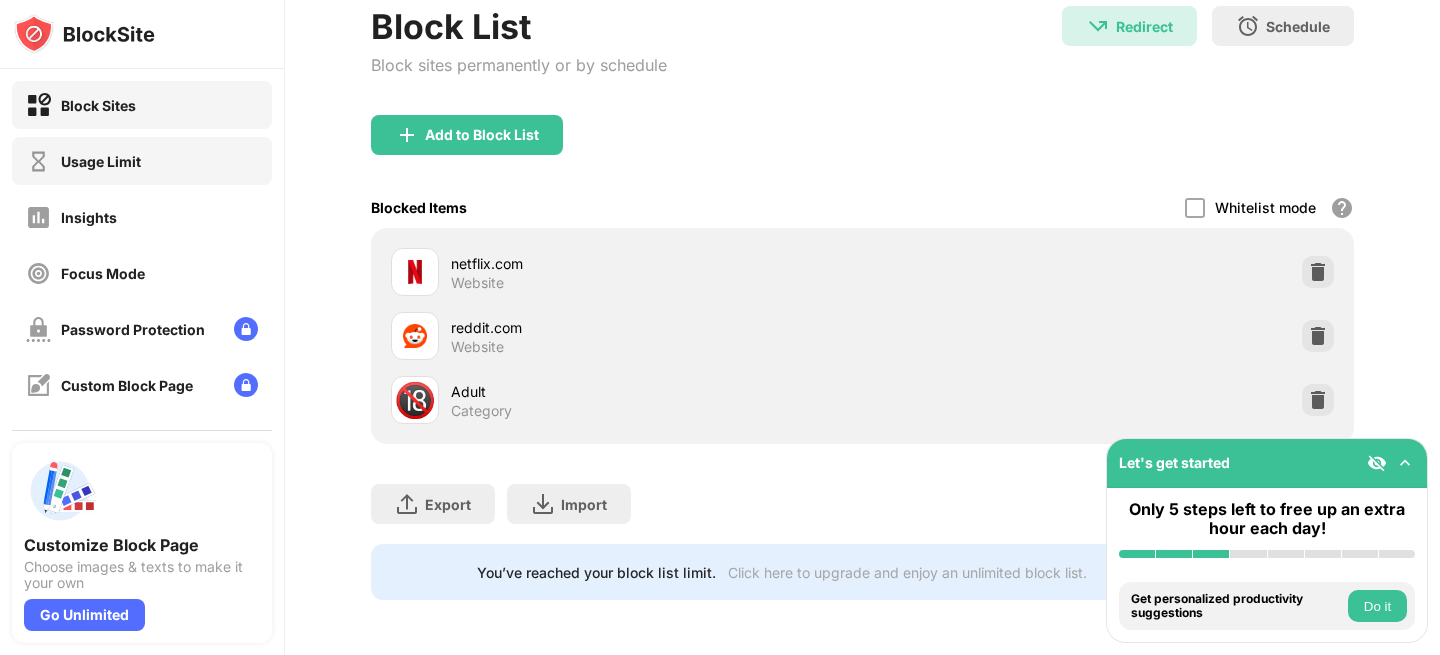click on "Usage Limit" at bounding box center (142, 161) 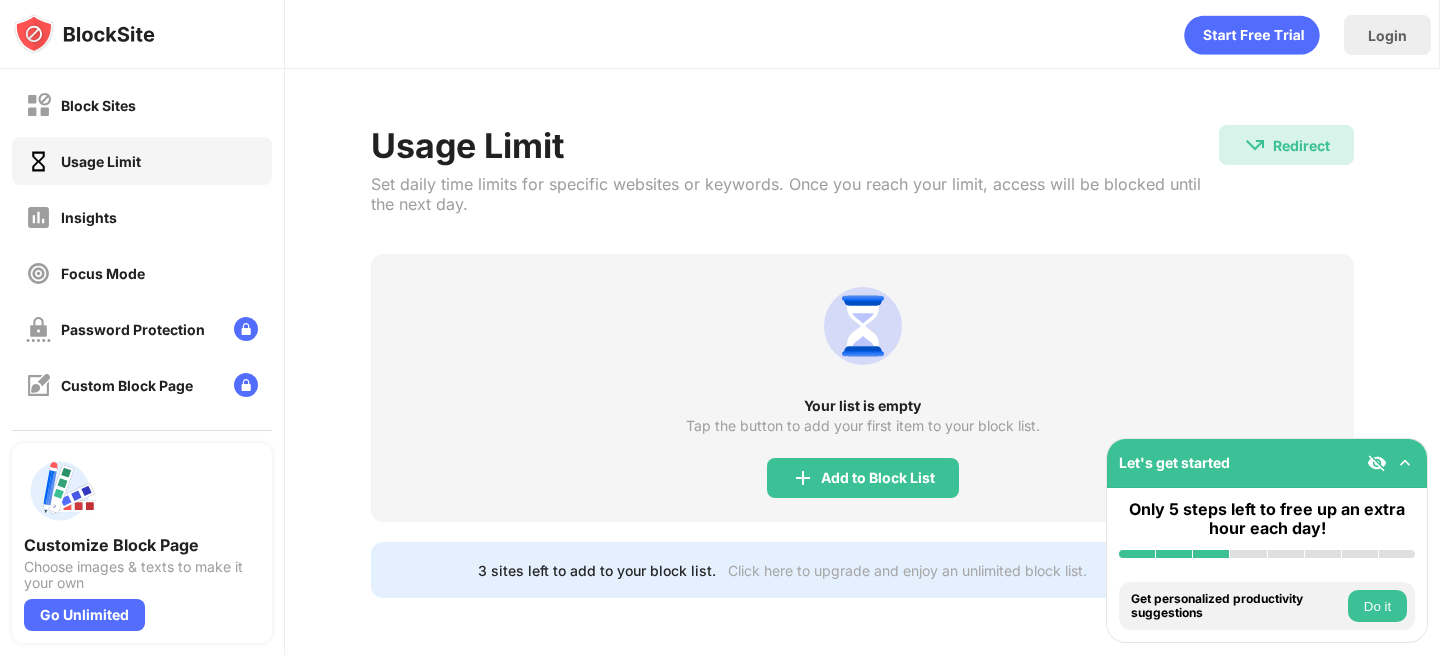scroll, scrollTop: 0, scrollLeft: 0, axis: both 